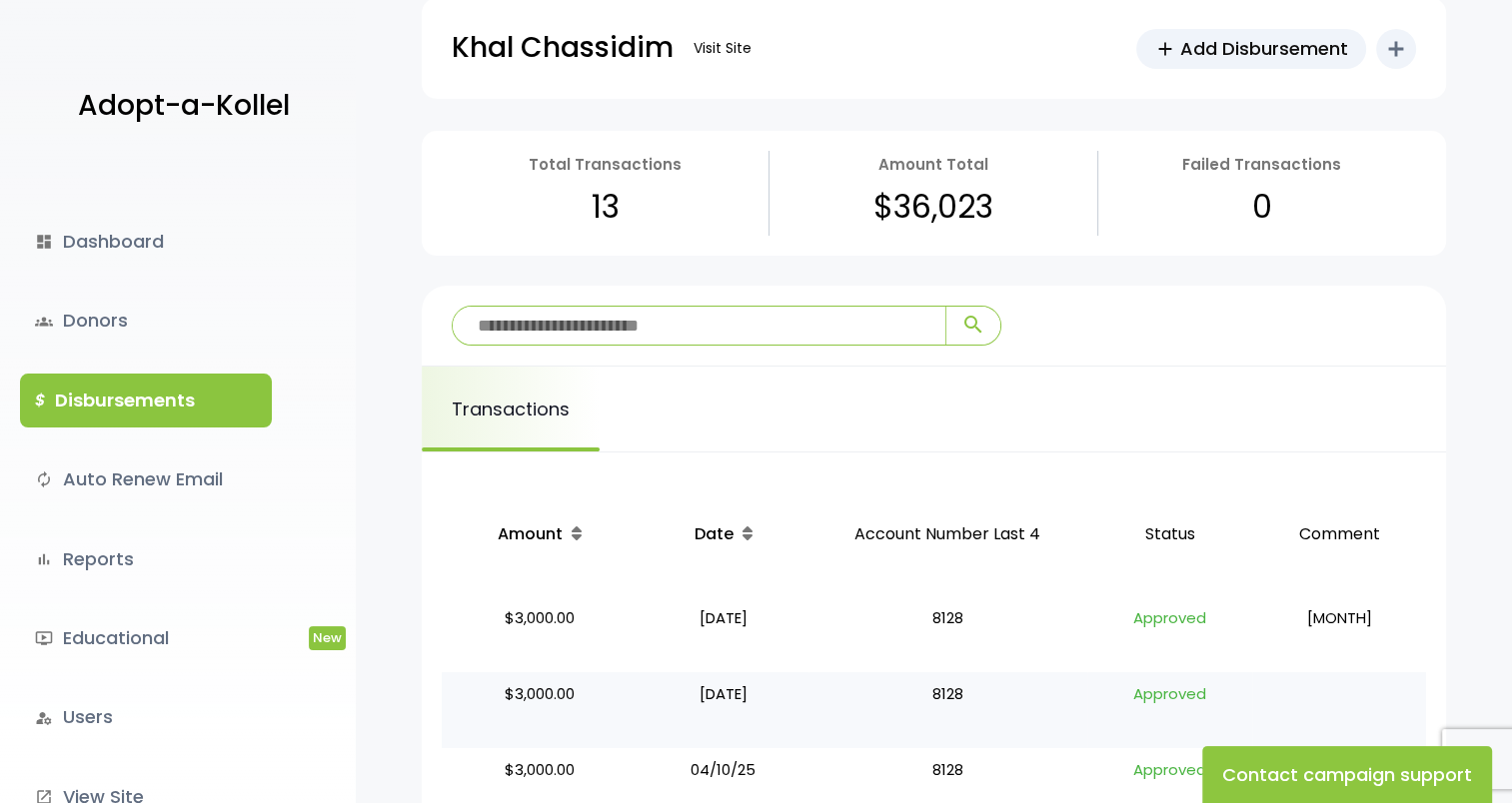 scroll, scrollTop: 0, scrollLeft: 0, axis: both 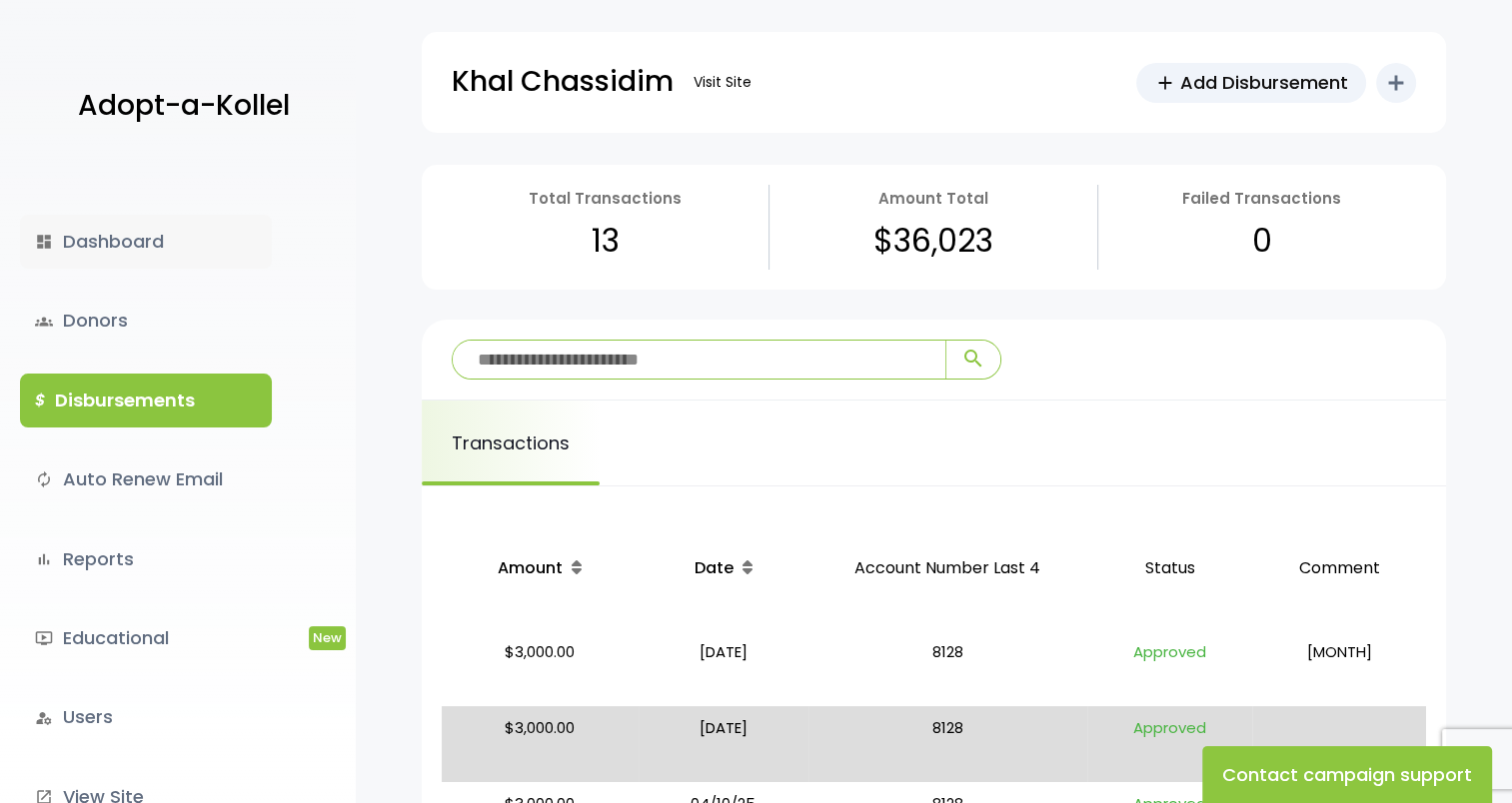 click on "dashboard Dashboard" at bounding box center (146, 242) 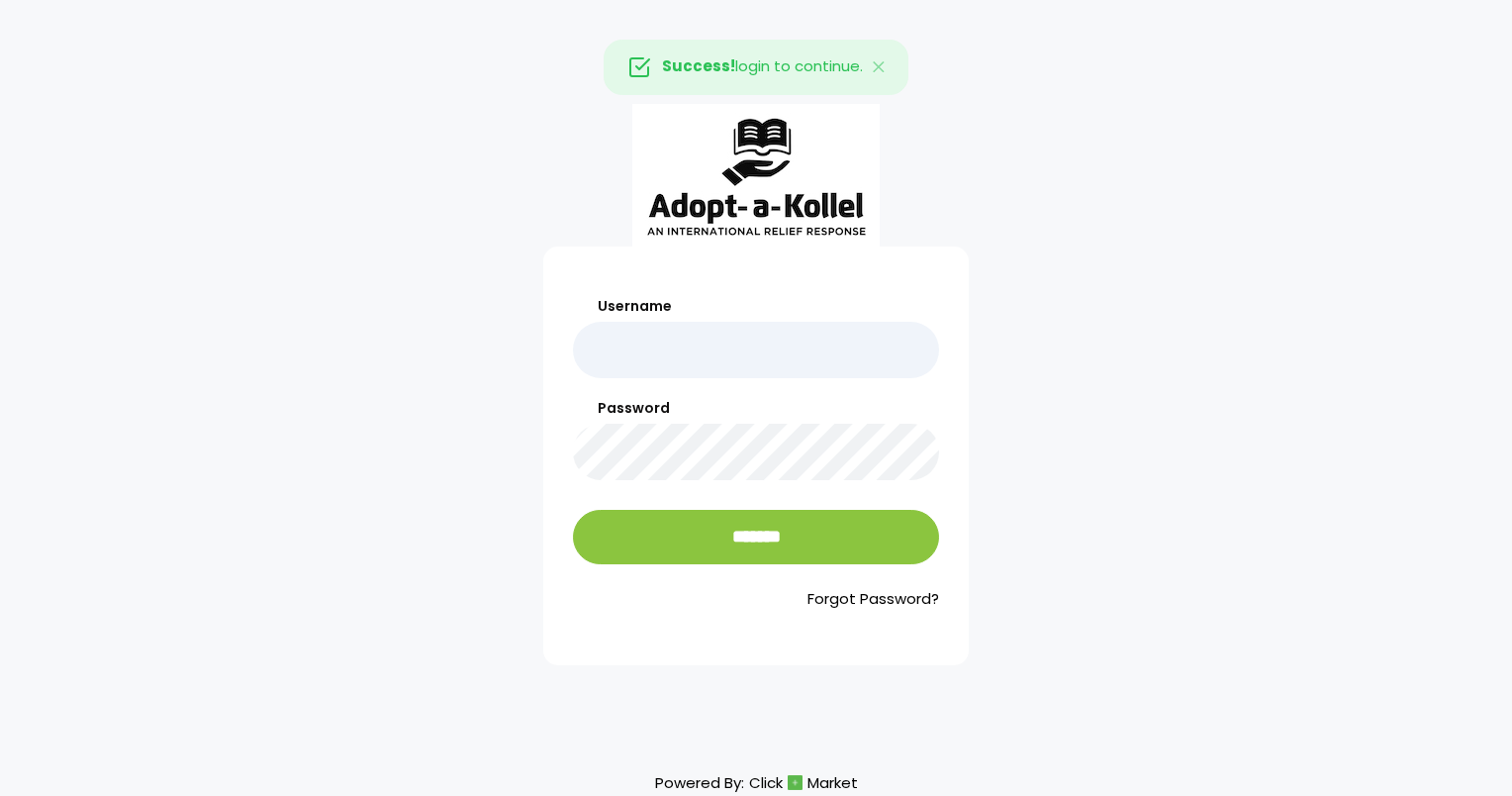 scroll, scrollTop: 0, scrollLeft: 0, axis: both 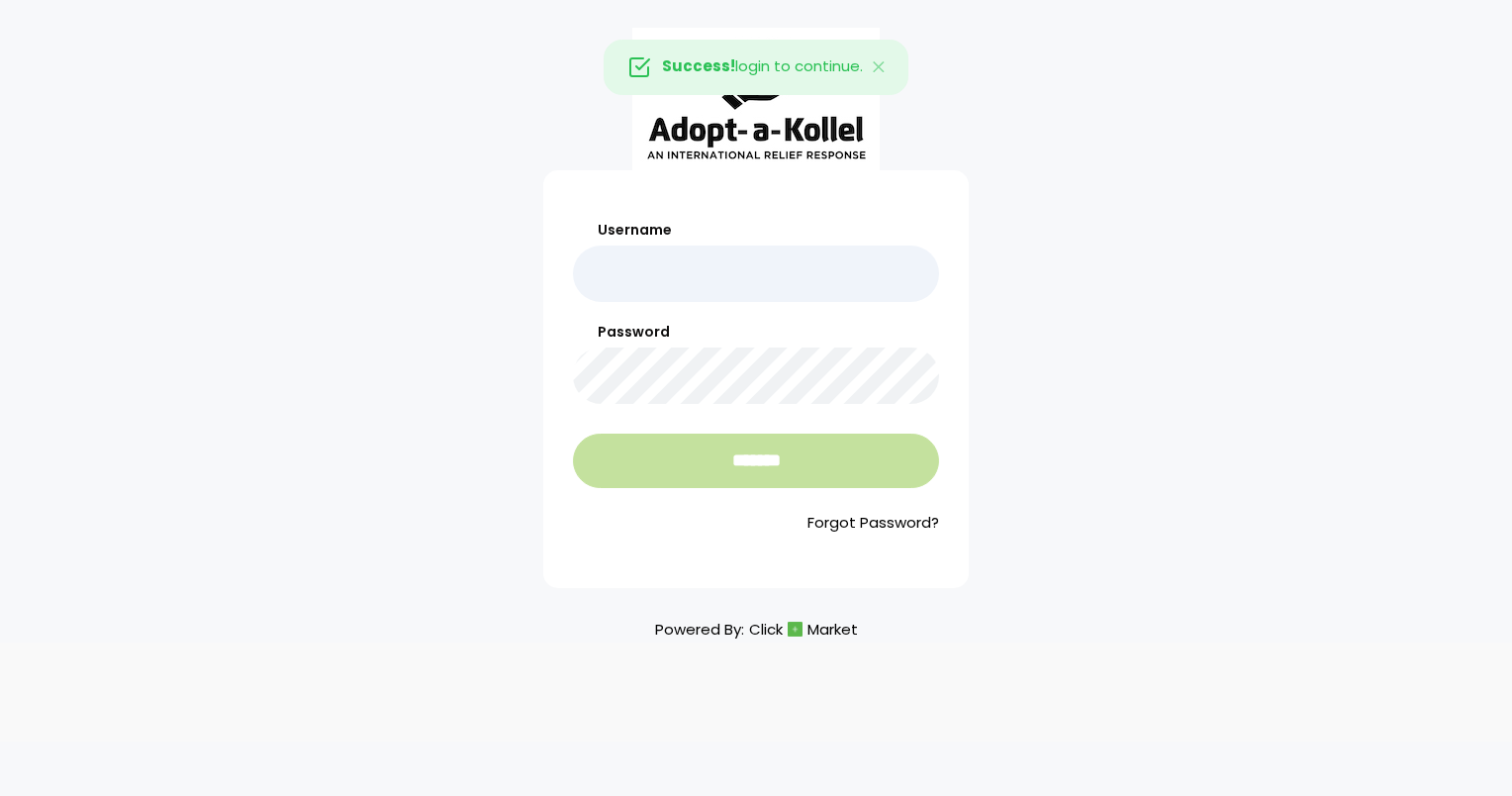 type on "*****" 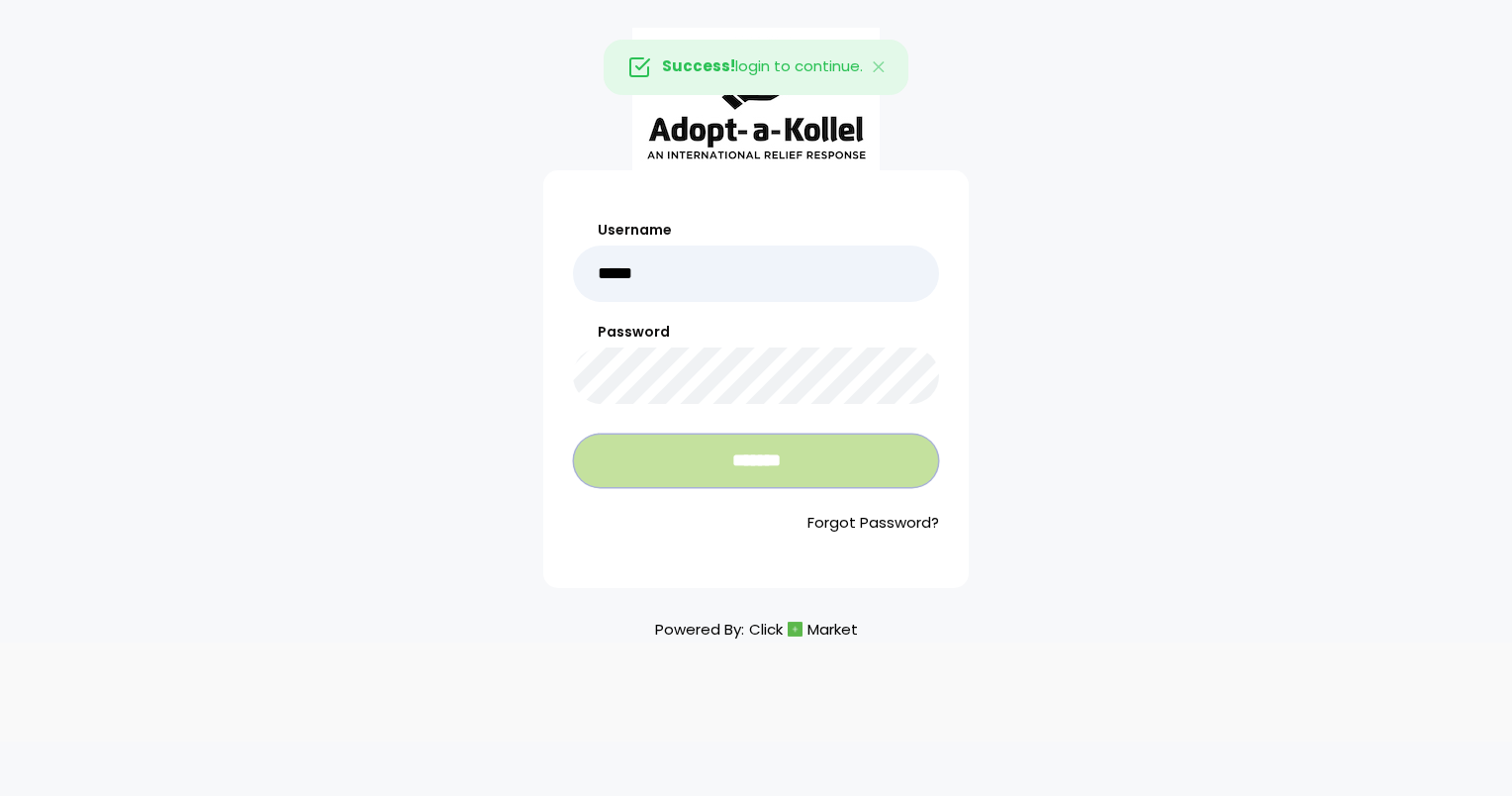 click on "*******" at bounding box center [756, 460] 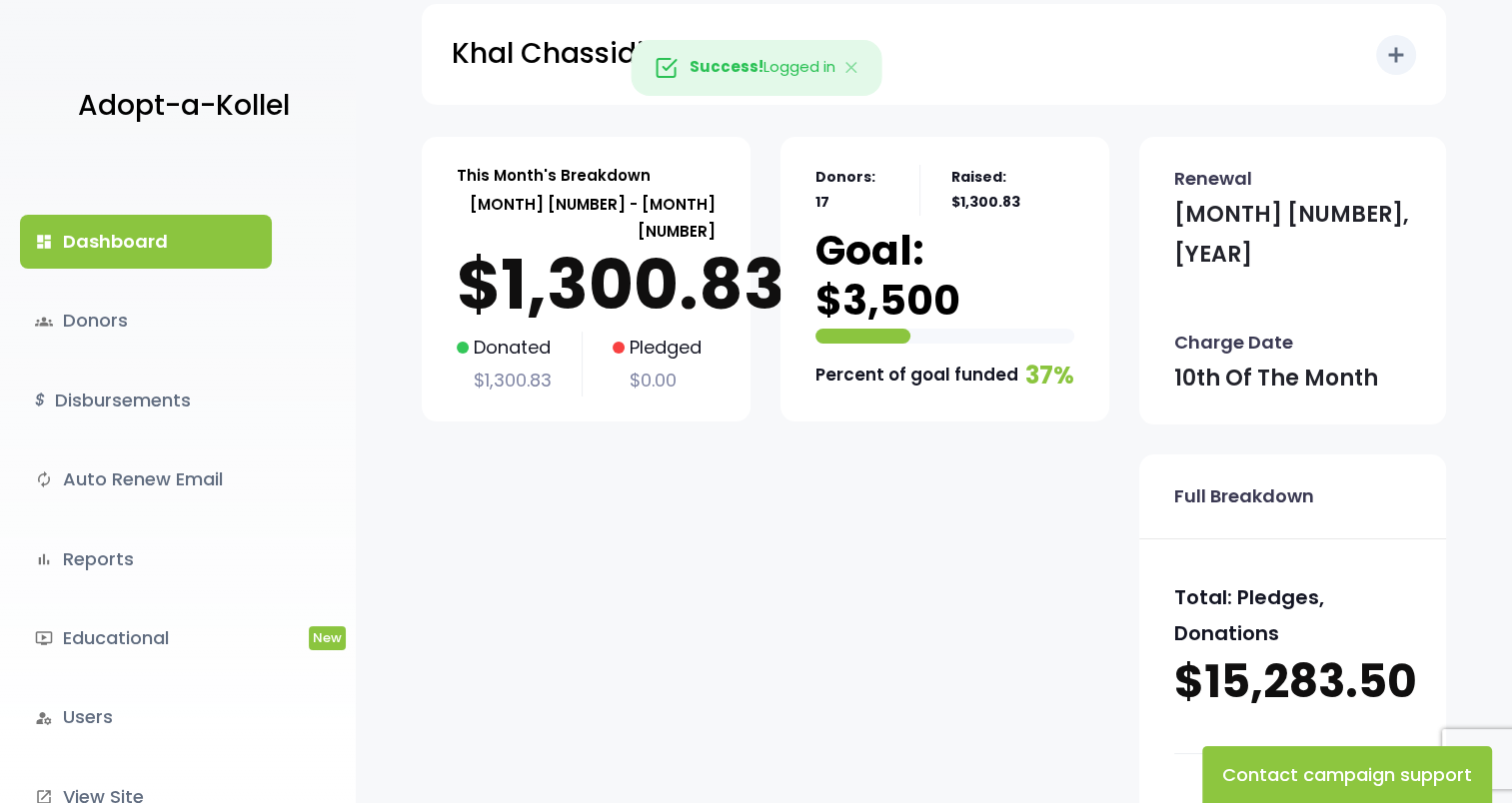scroll, scrollTop: 0, scrollLeft: 0, axis: both 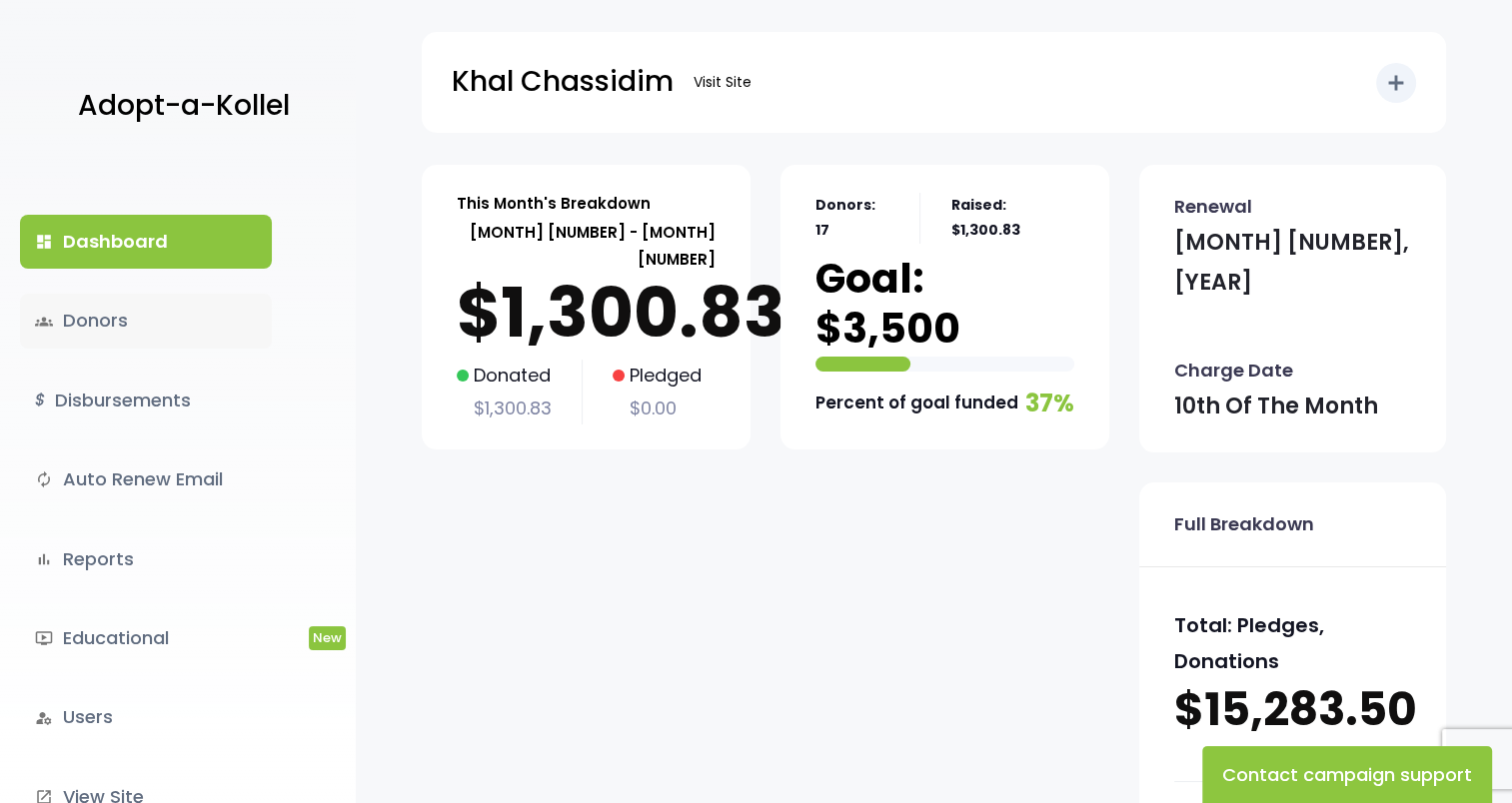 click on "groups Donors" at bounding box center (146, 321) 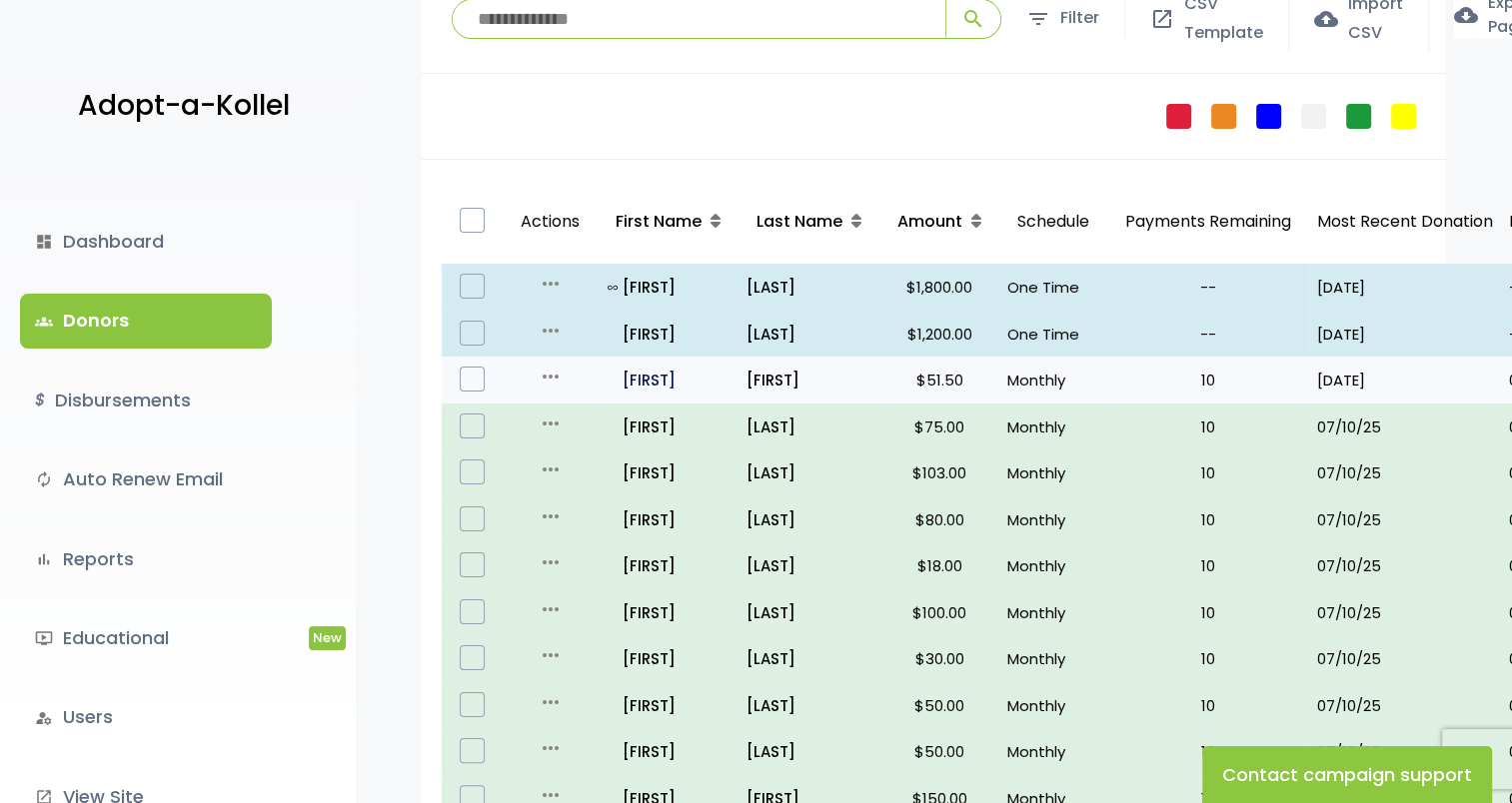 scroll, scrollTop: 300, scrollLeft: 0, axis: vertical 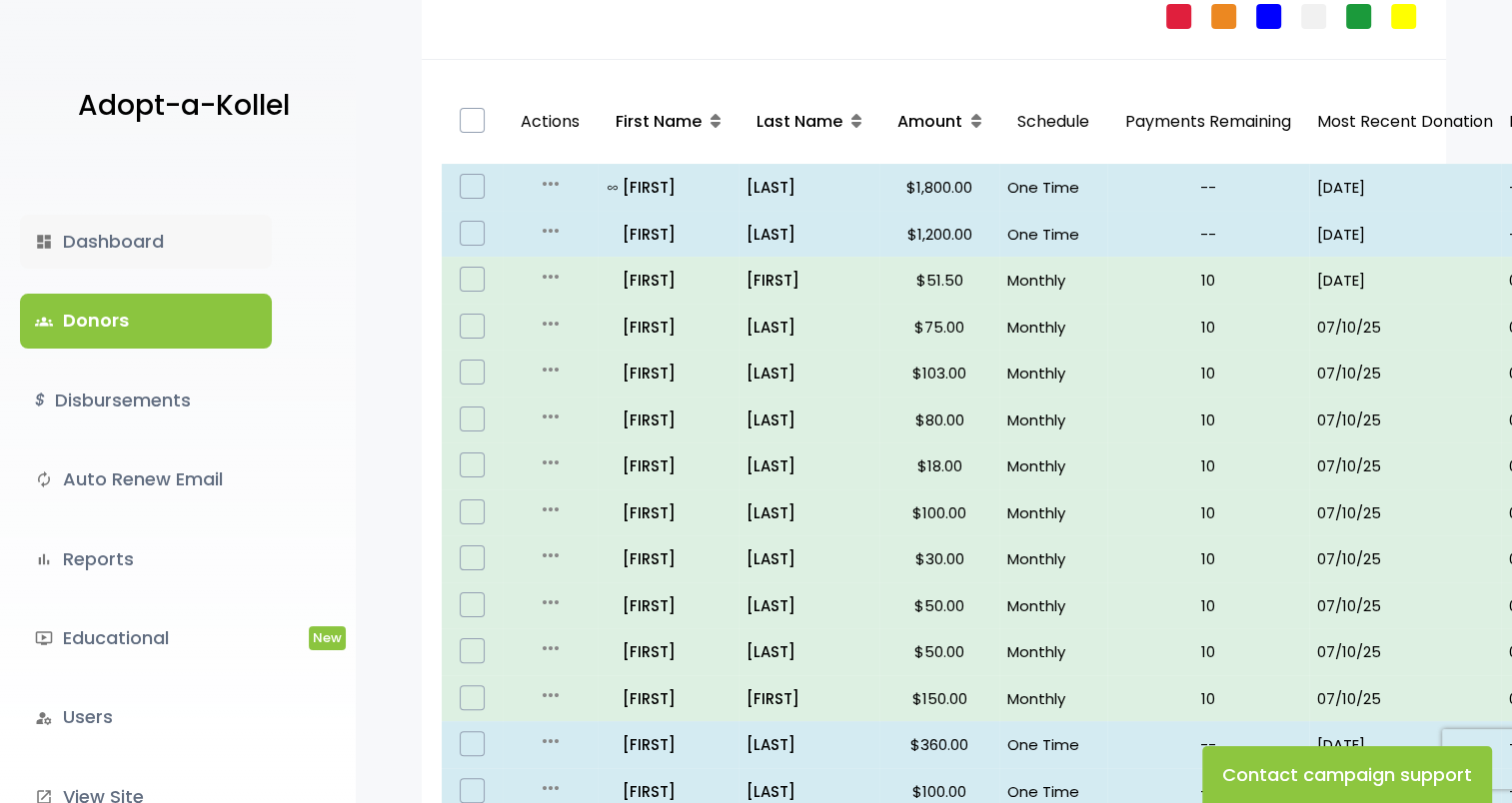 click on "dashboard Dashboard" at bounding box center [146, 242] 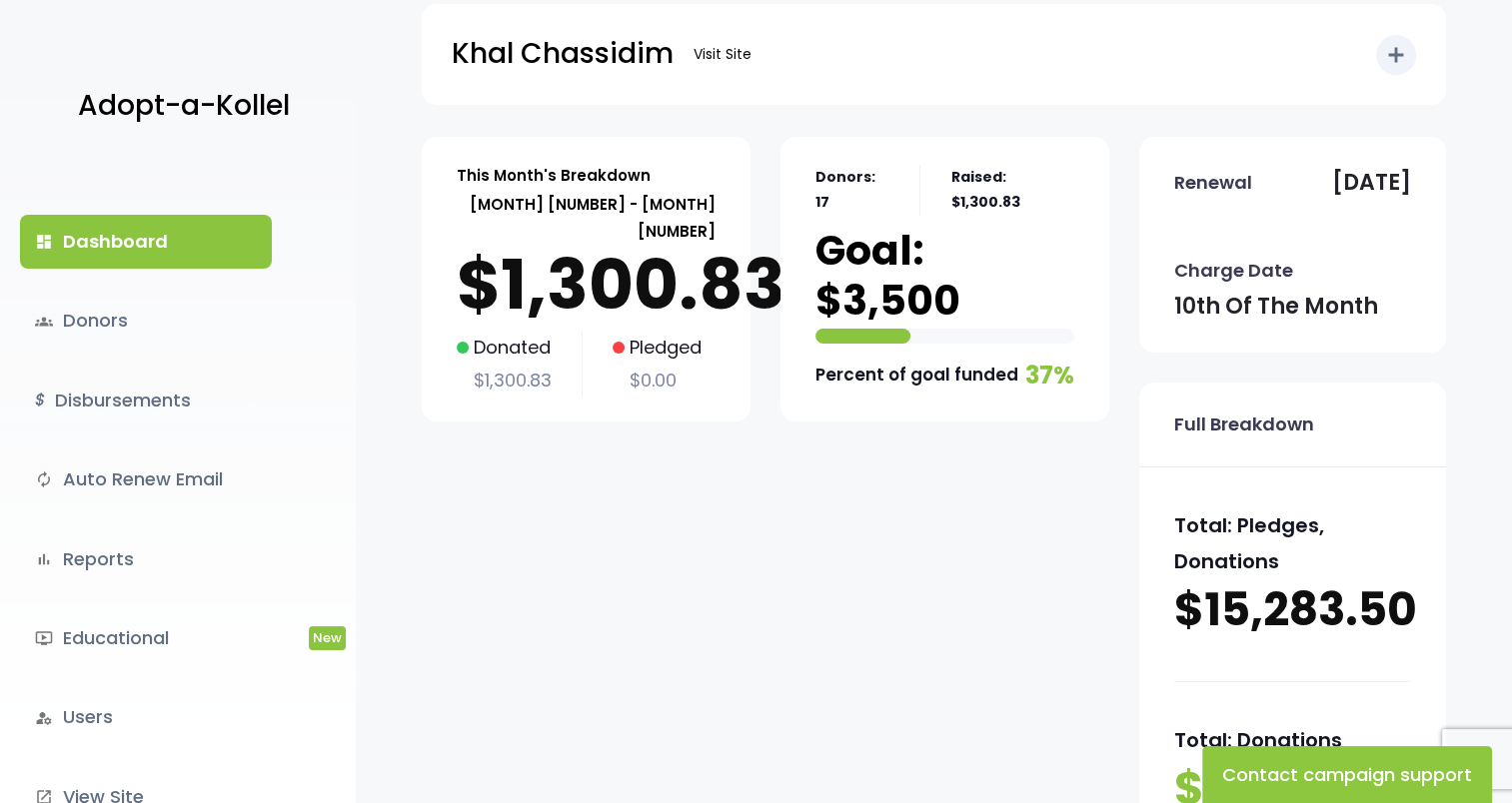 scroll, scrollTop: 0, scrollLeft: 0, axis: both 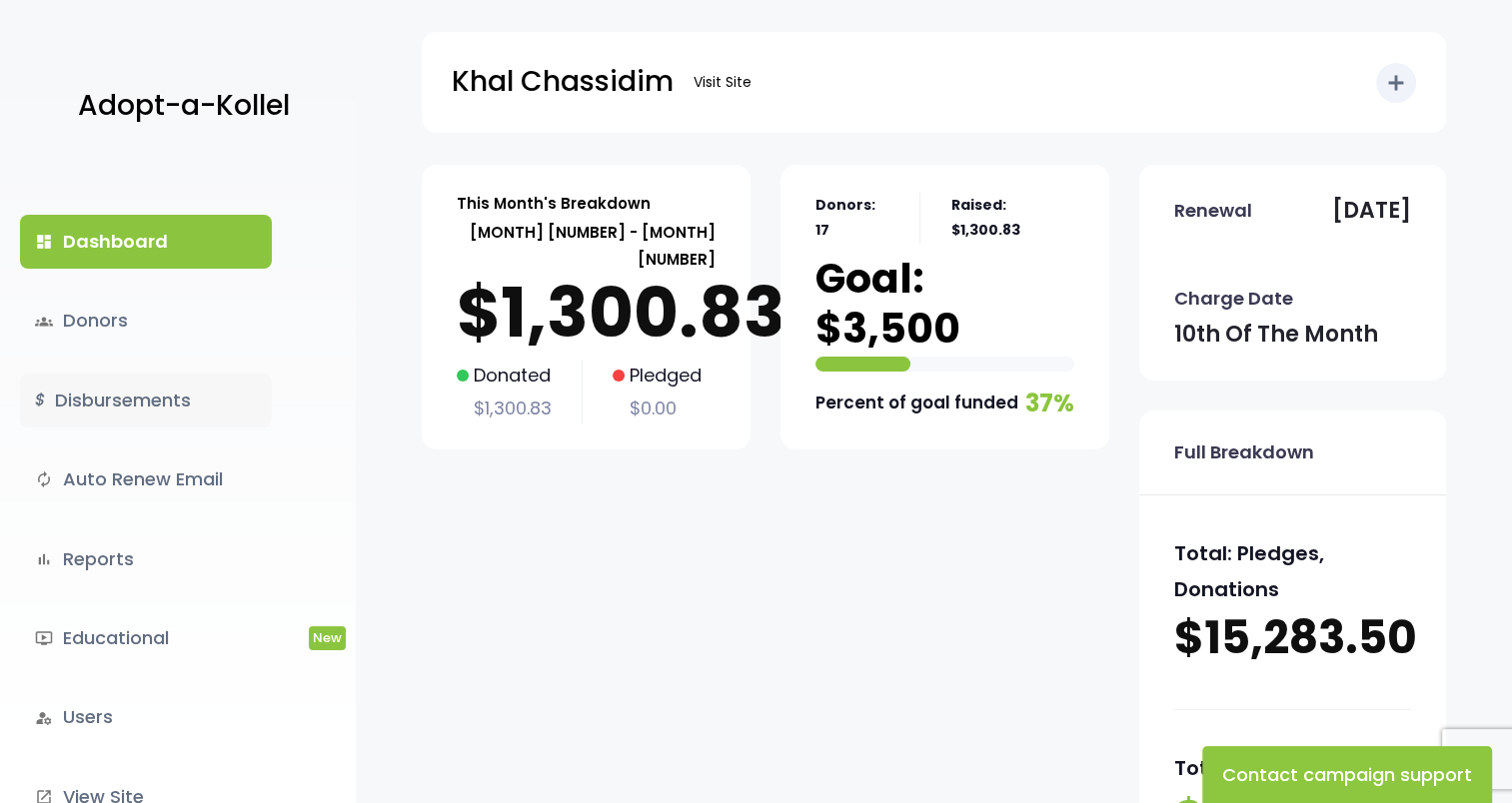 click on "$ Disbursements" at bounding box center [146, 401] 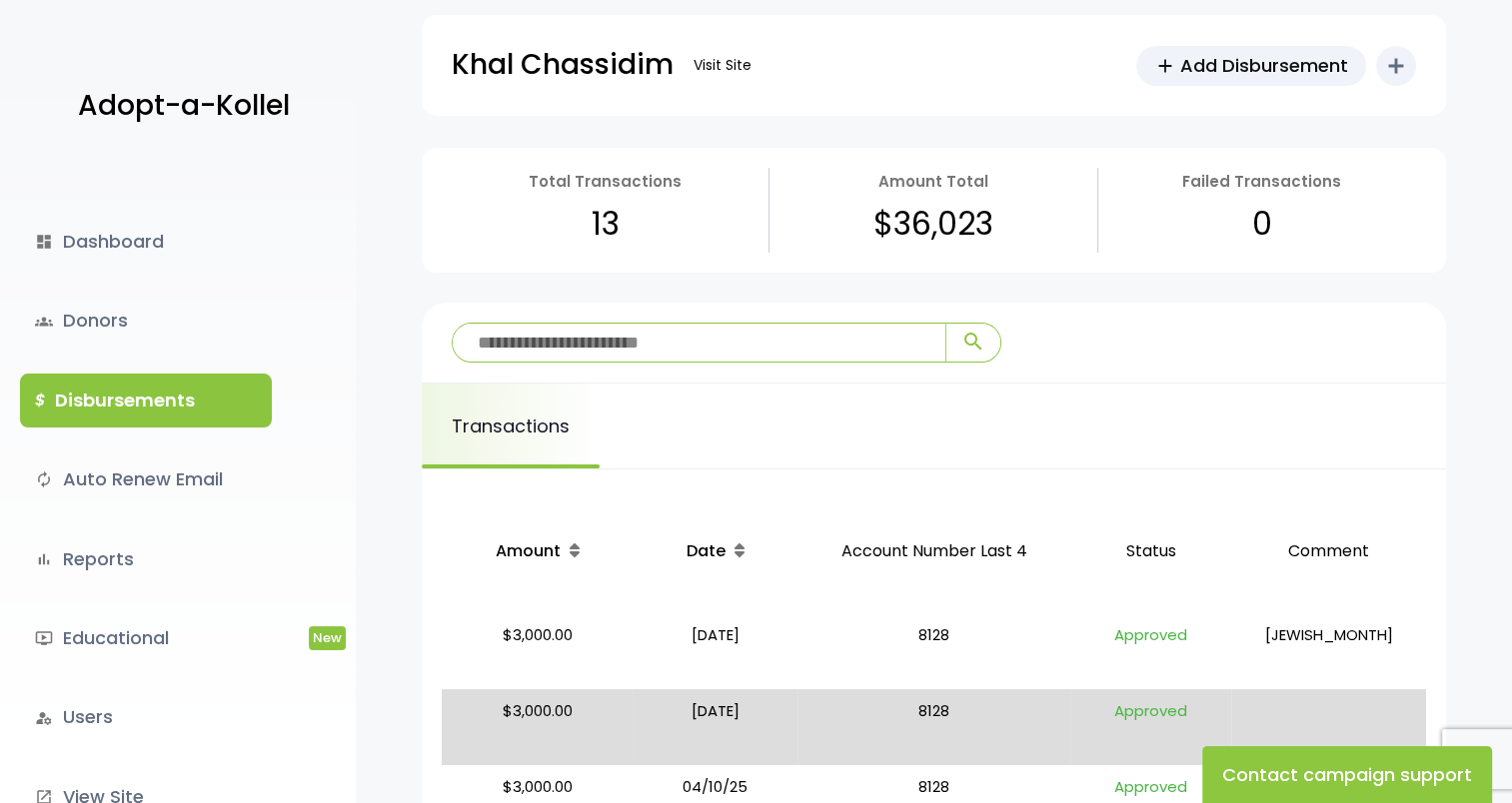 scroll, scrollTop: 0, scrollLeft: 0, axis: both 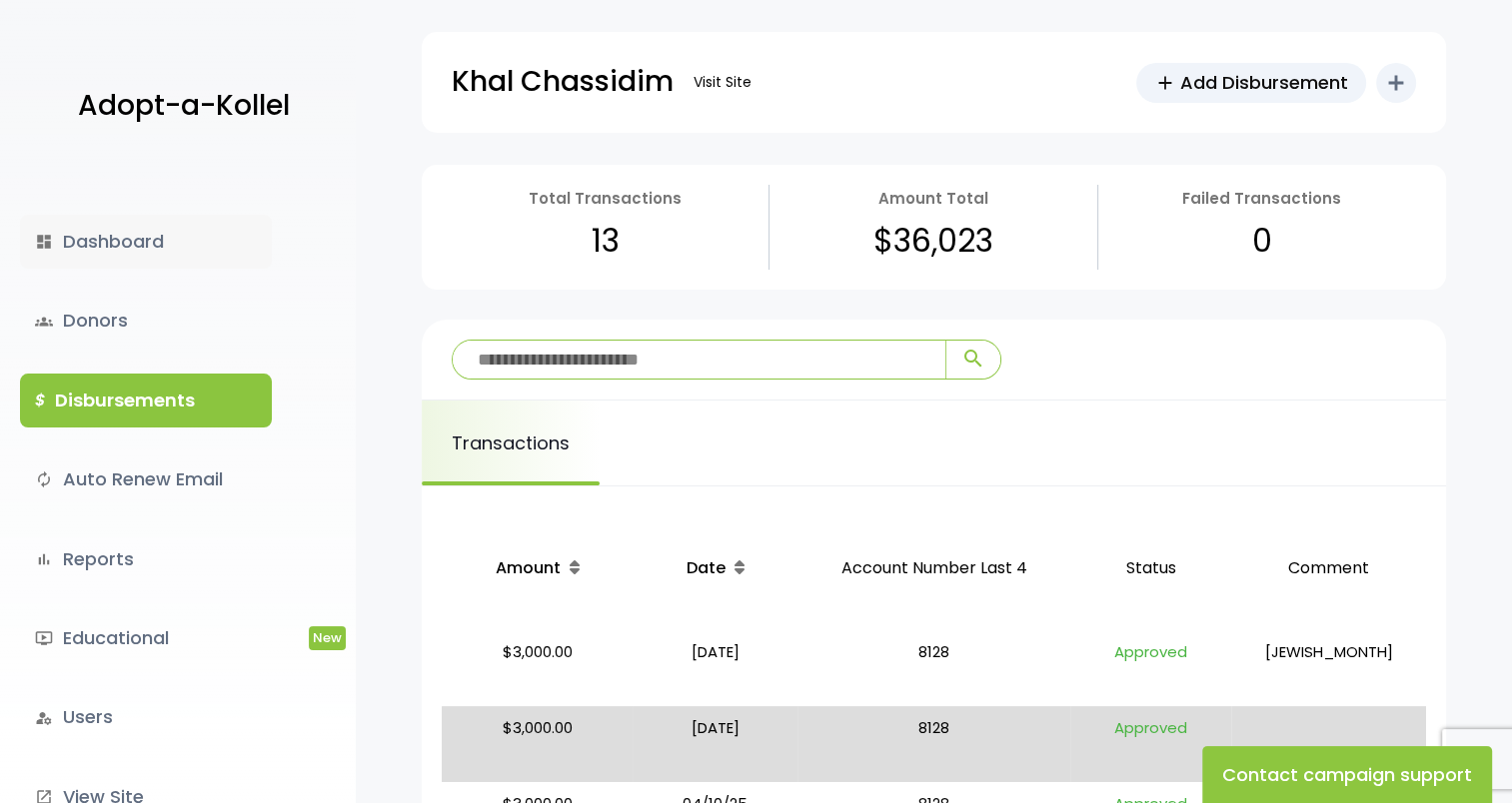click on "dashboard Dashboard" at bounding box center (146, 242) 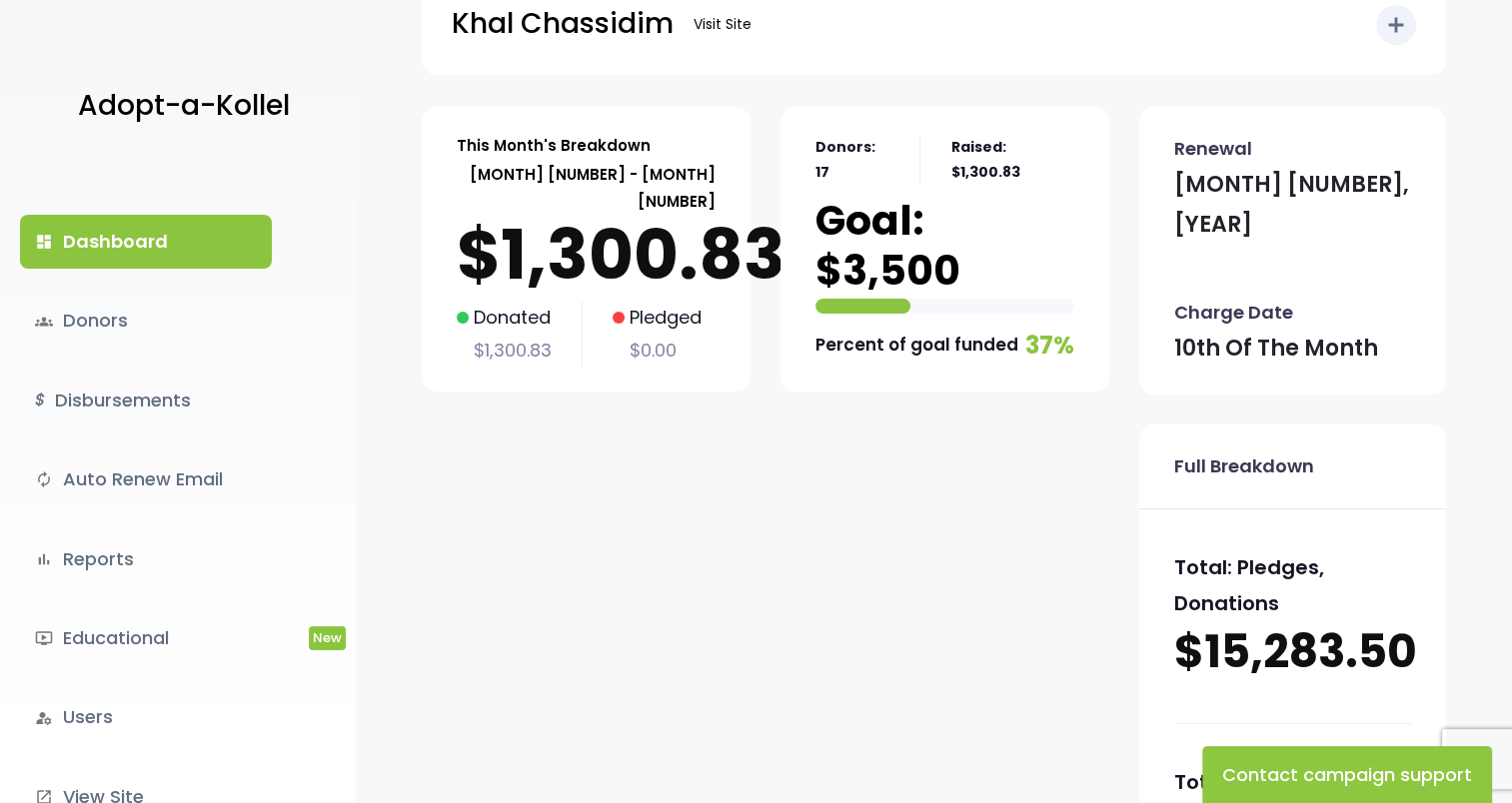 scroll, scrollTop: 0, scrollLeft: 0, axis: both 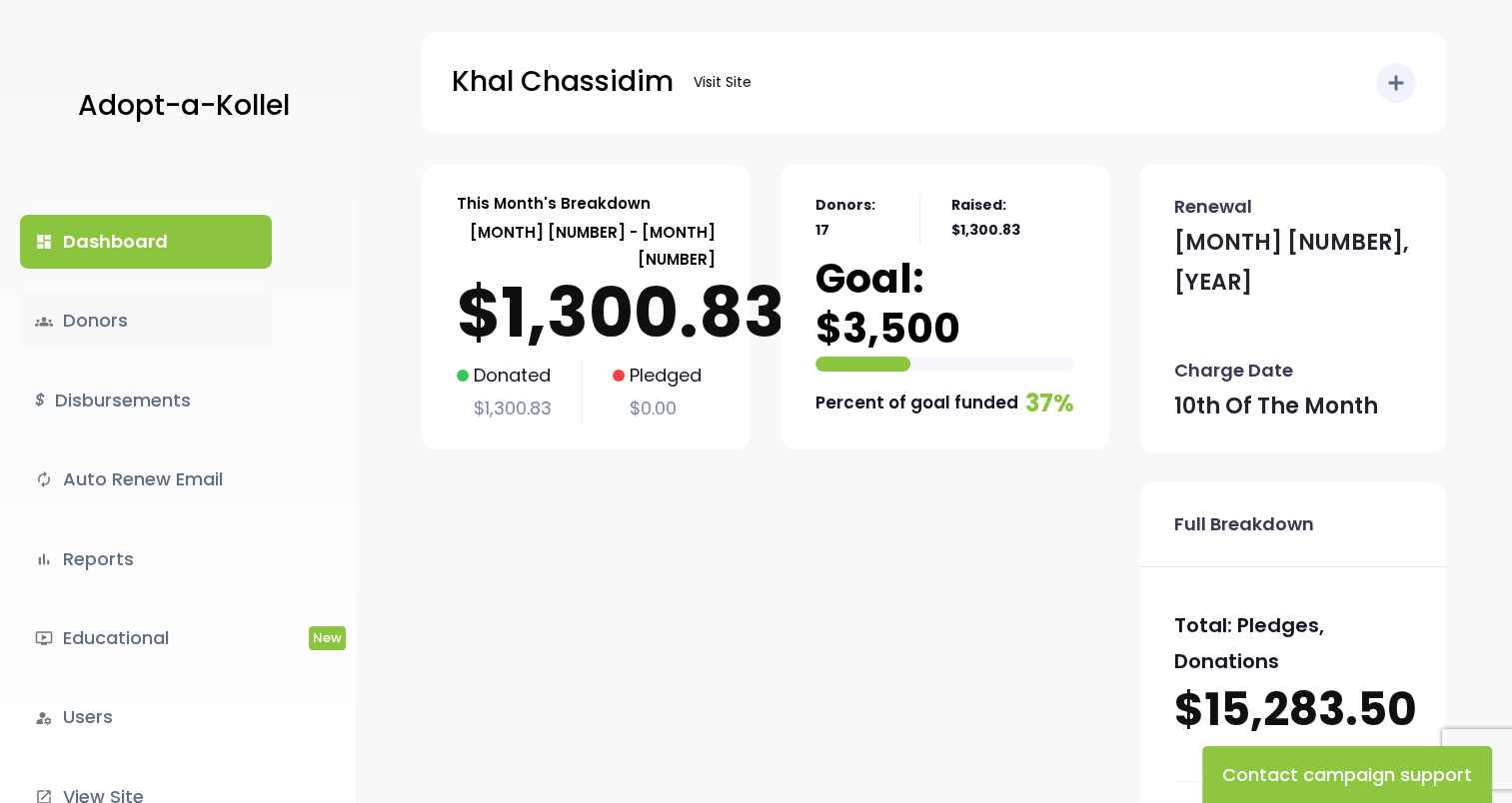 click on "groups Donors" at bounding box center (146, 321) 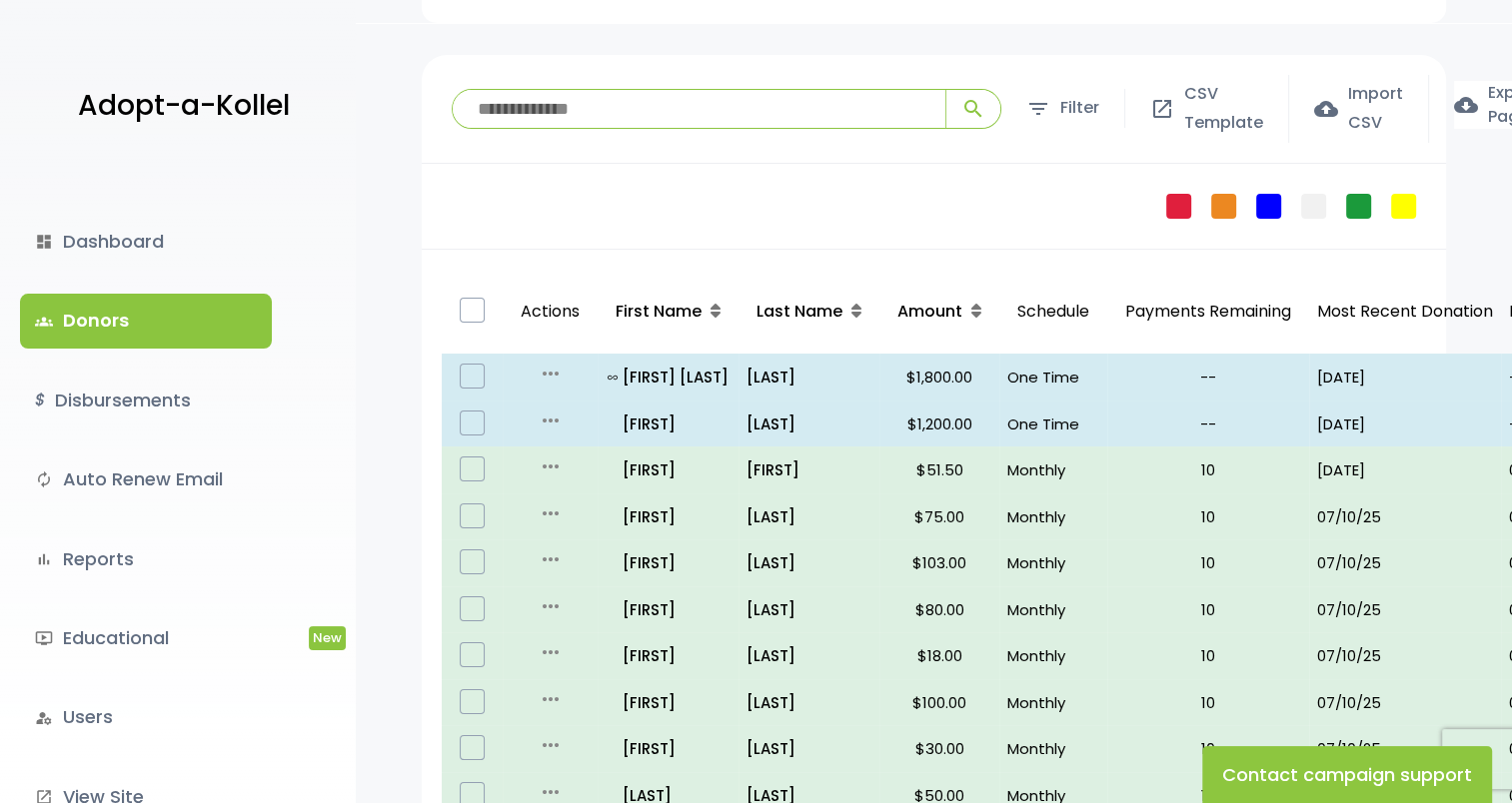 scroll, scrollTop: 300, scrollLeft: 0, axis: vertical 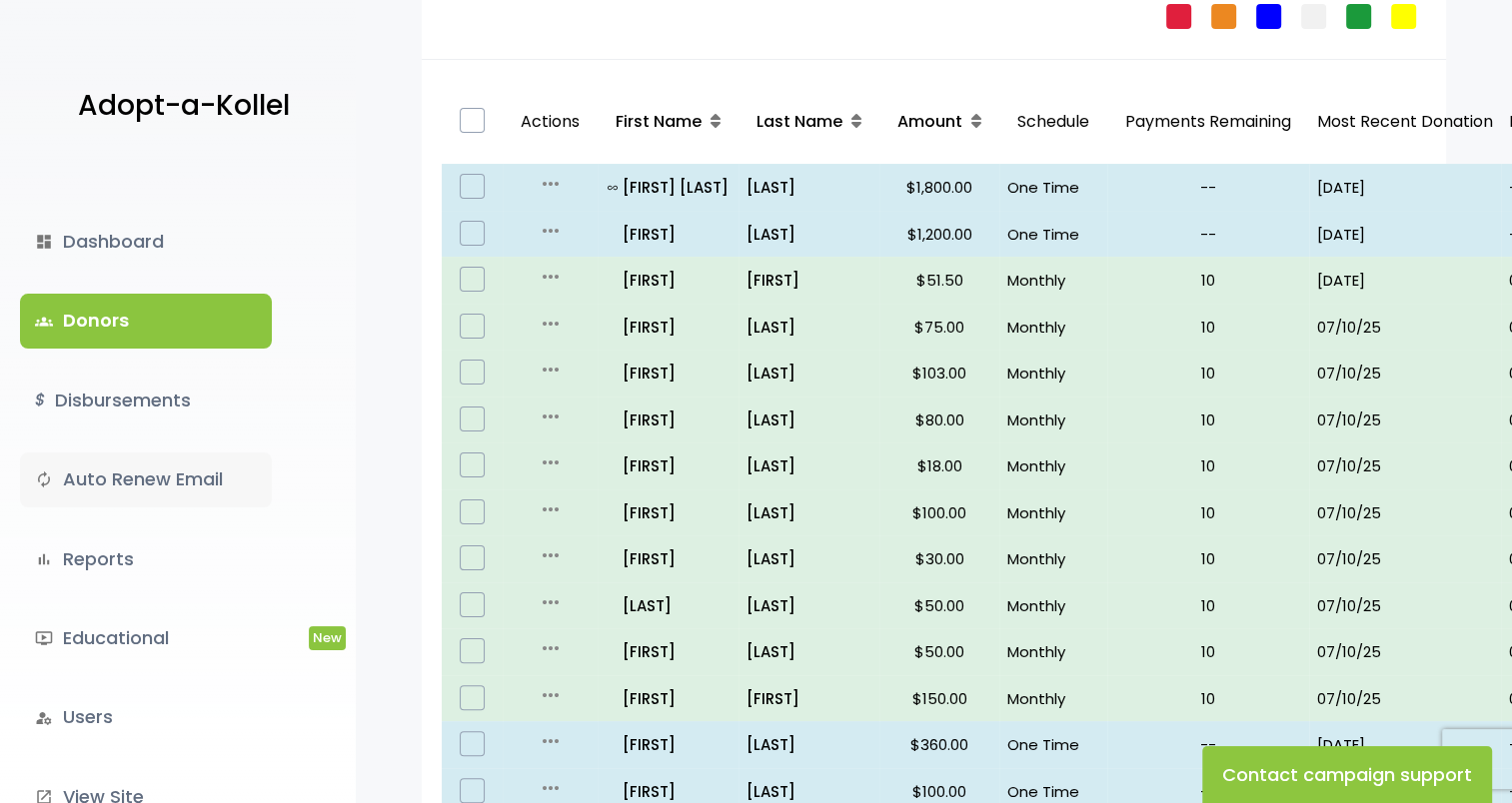click on "autorenew Auto Renew Email" at bounding box center [146, 479] 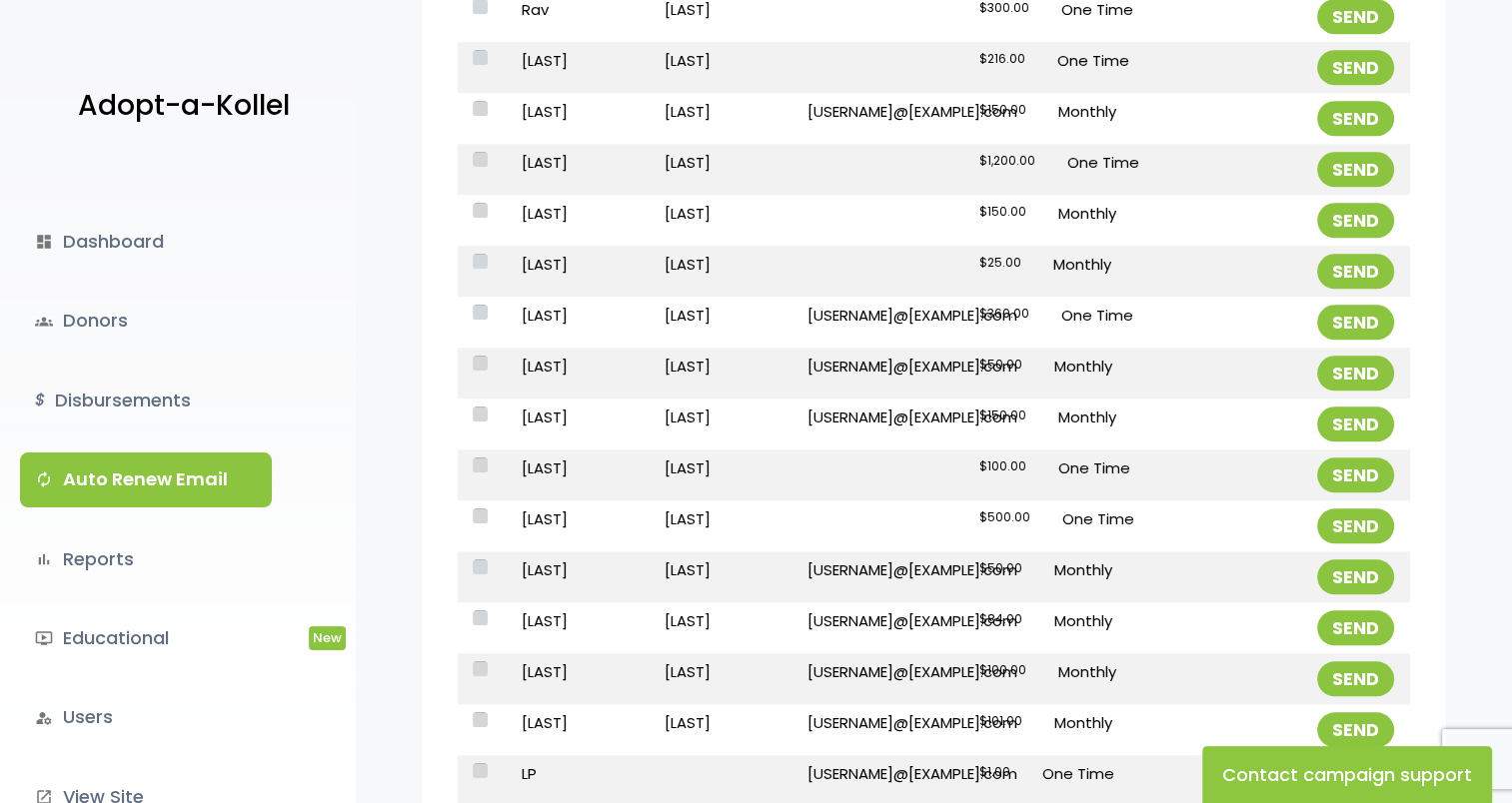 scroll, scrollTop: 1759, scrollLeft: 0, axis: vertical 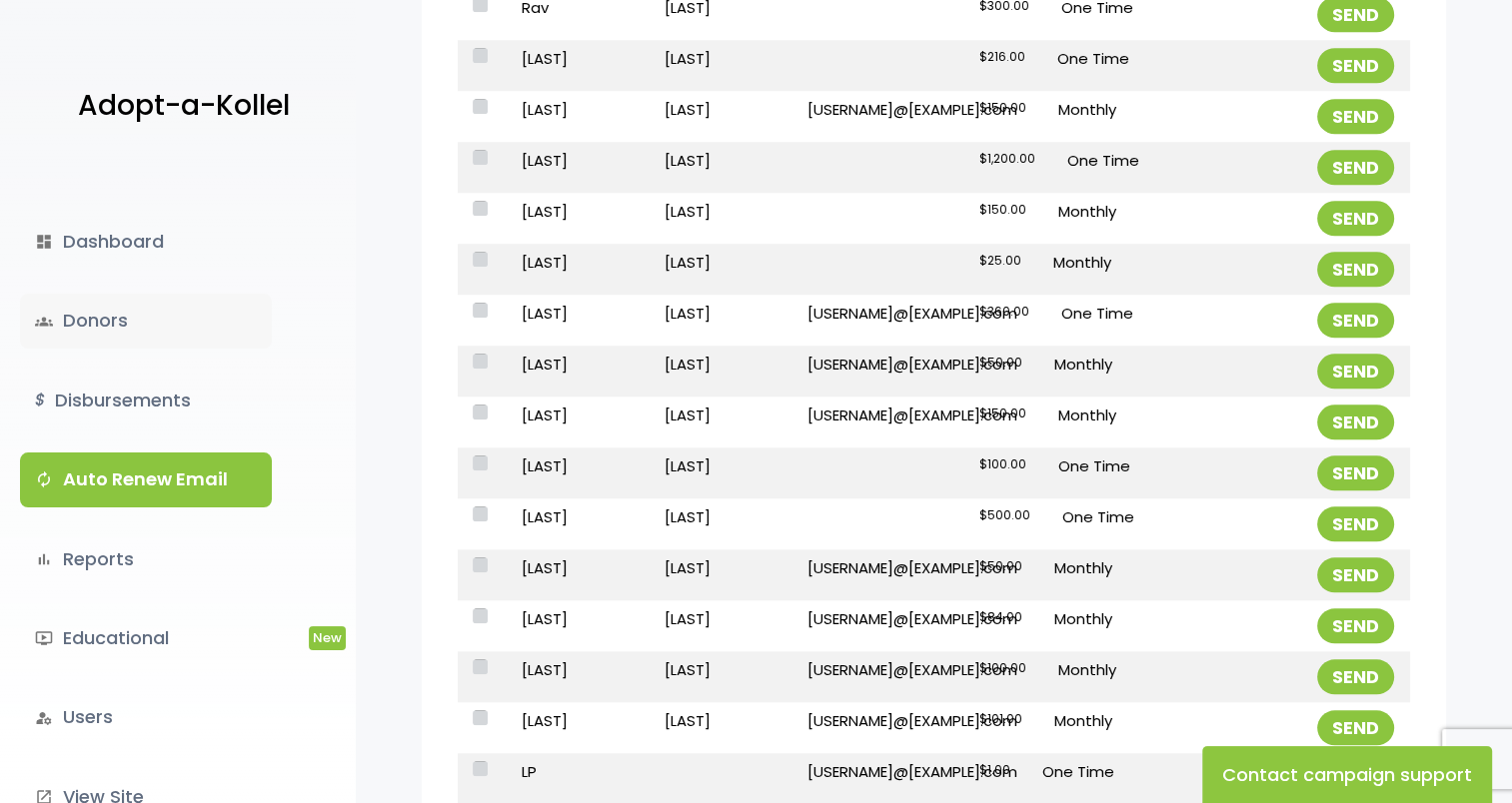 click on "groups Donors" at bounding box center [146, 321] 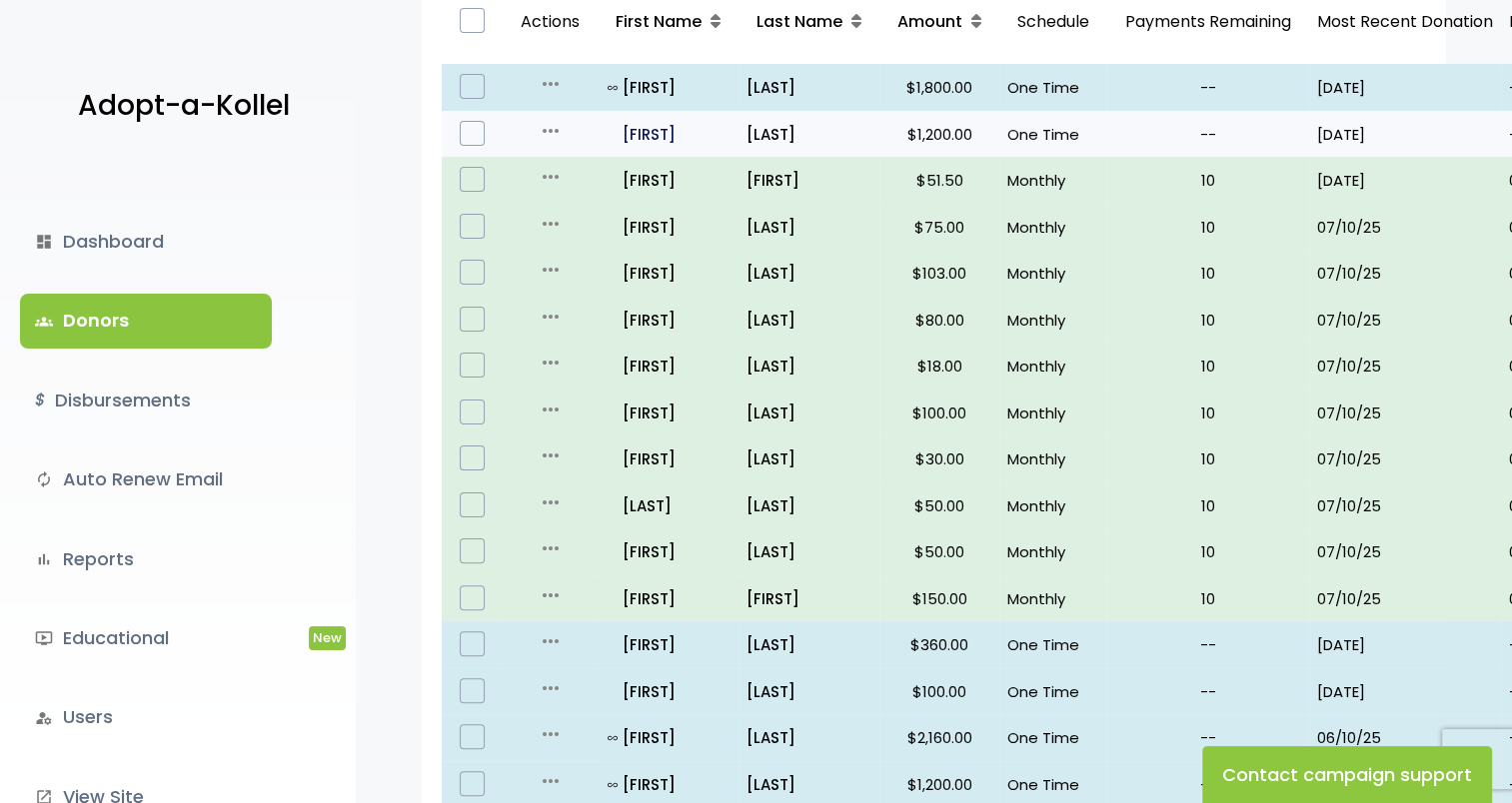 scroll, scrollTop: 300, scrollLeft: 0, axis: vertical 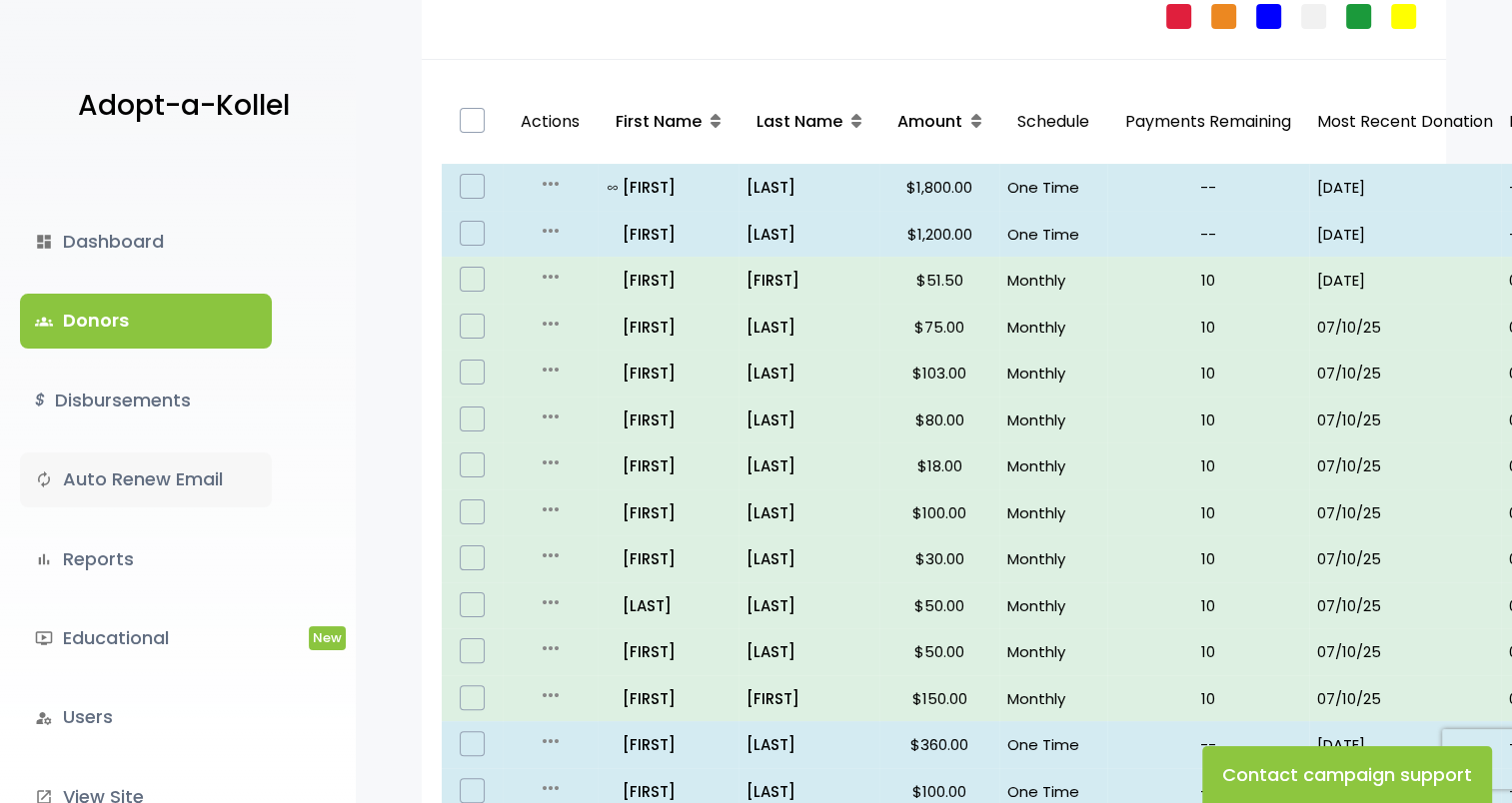 click on "autorenew Auto Renew Email" at bounding box center [146, 479] 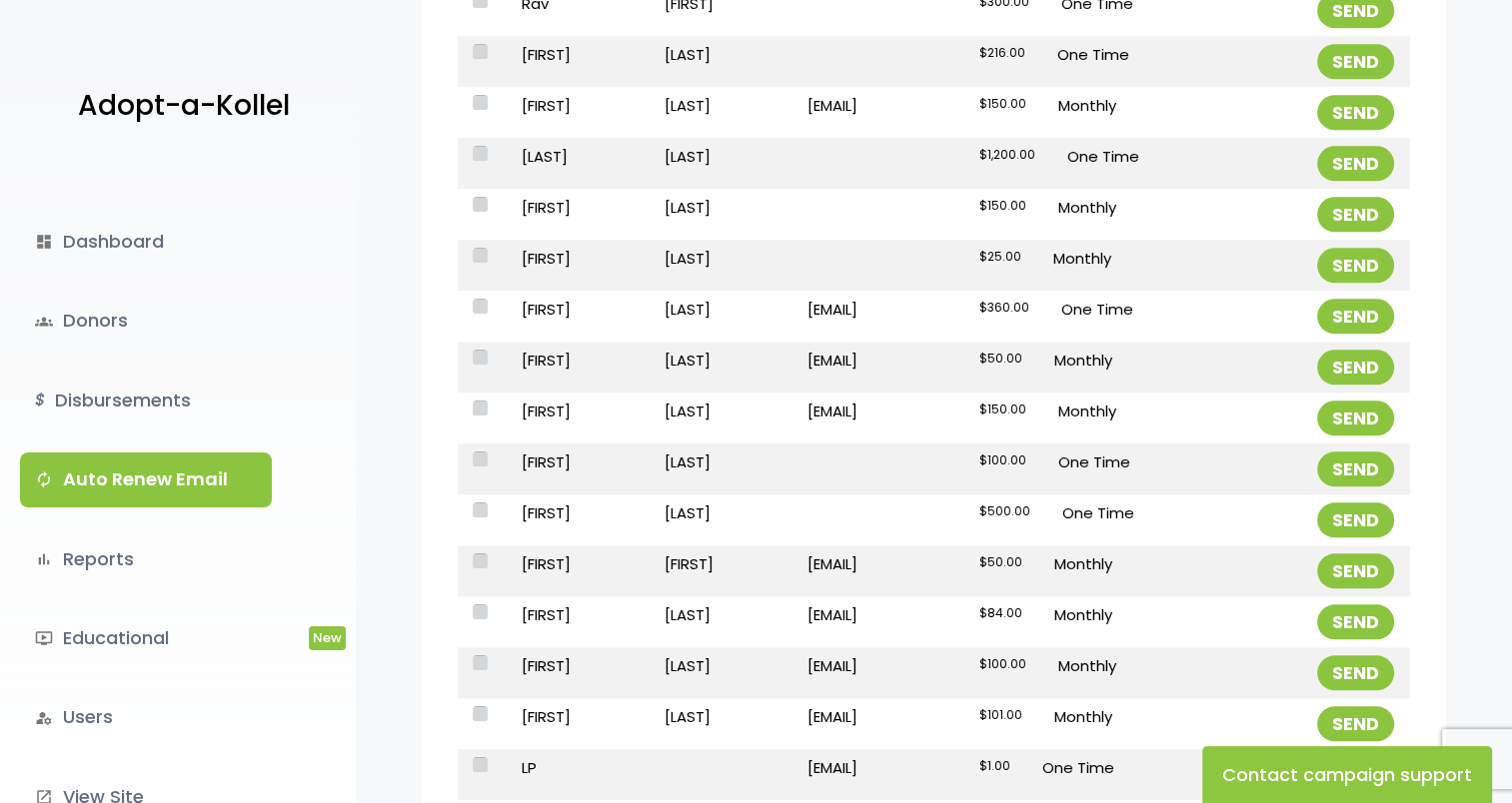 scroll, scrollTop: 1798, scrollLeft: 0, axis: vertical 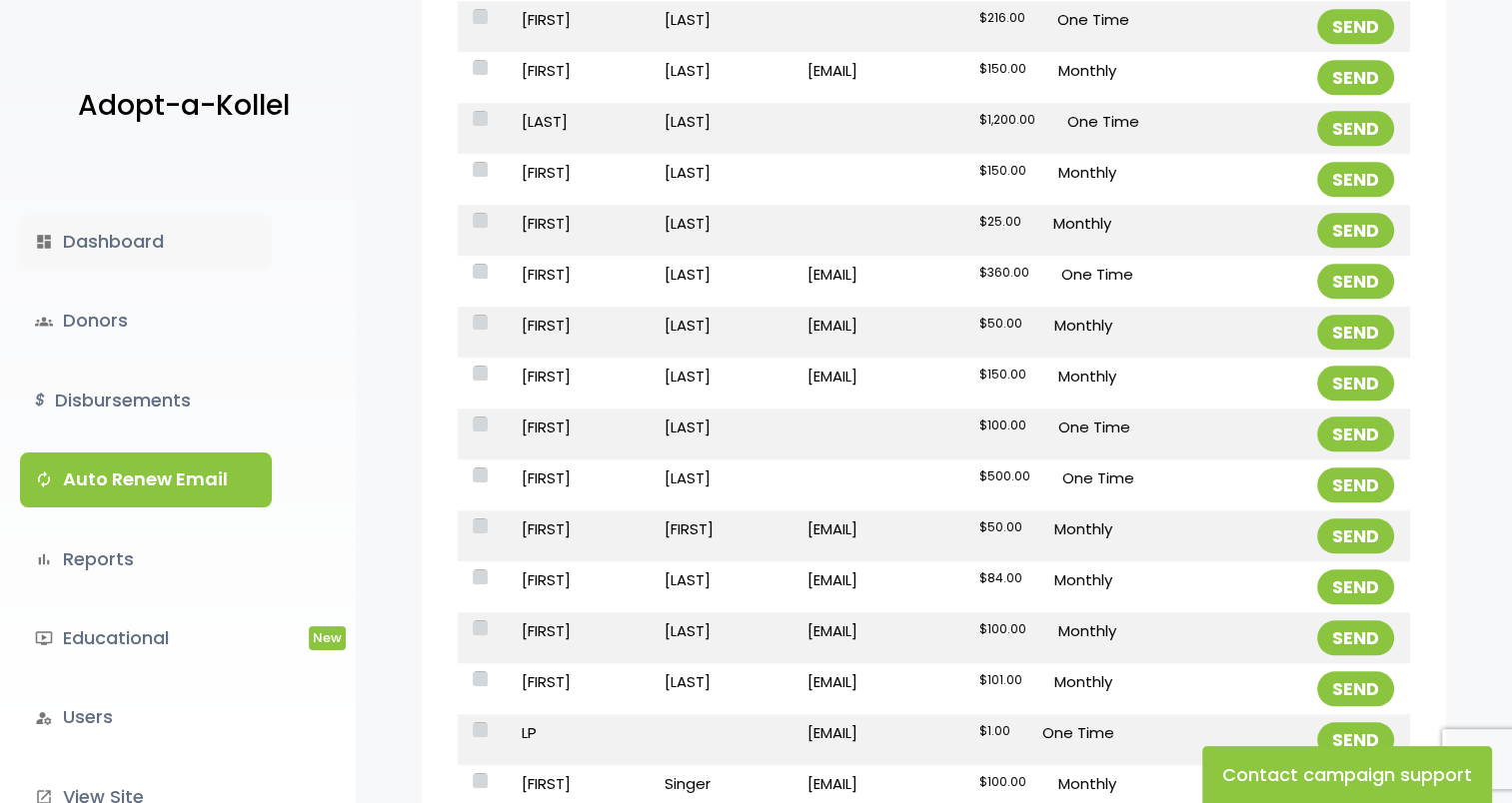 click on "dashboard Dashboard" at bounding box center (146, 242) 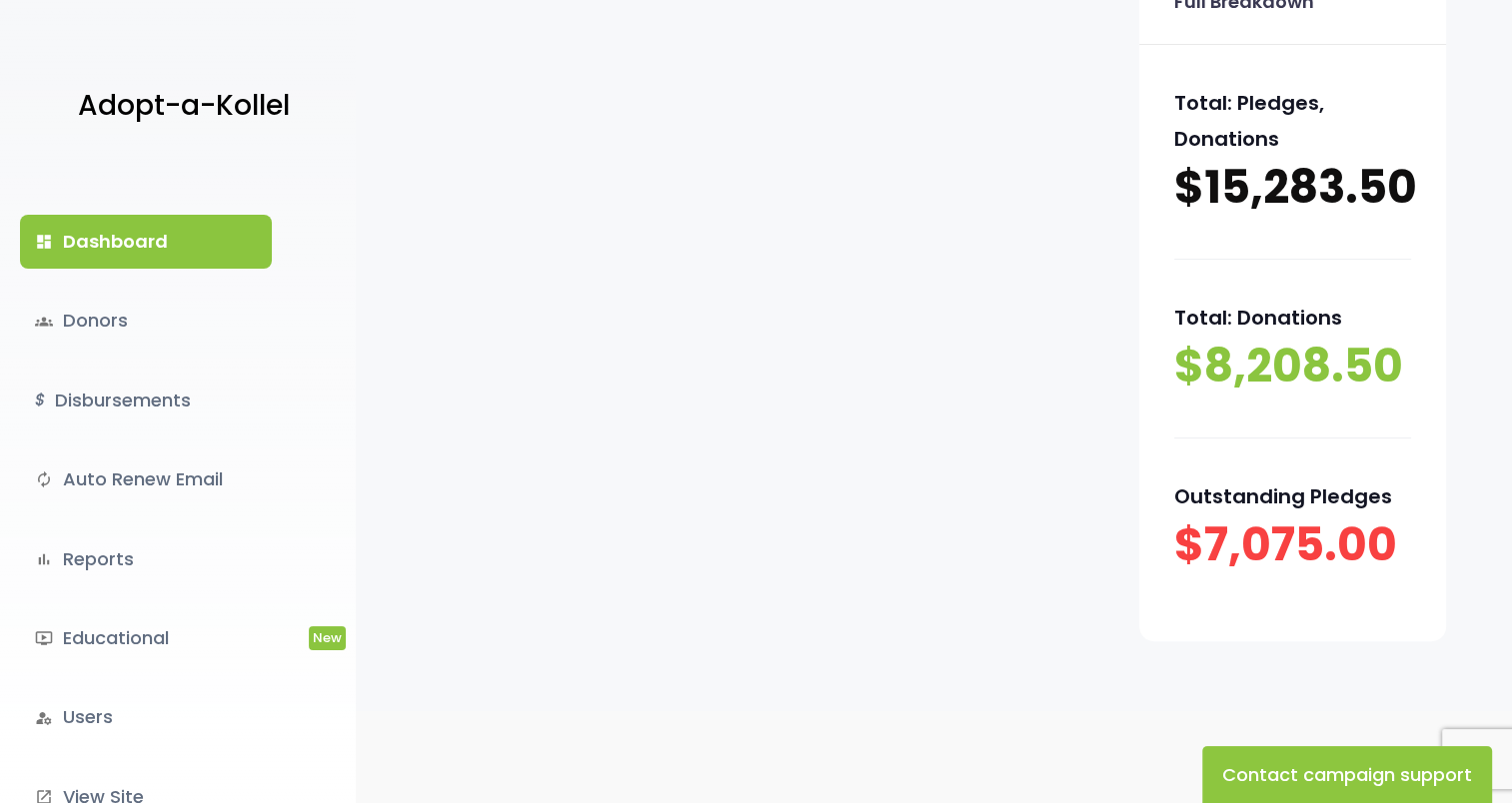 scroll, scrollTop: 457, scrollLeft: 0, axis: vertical 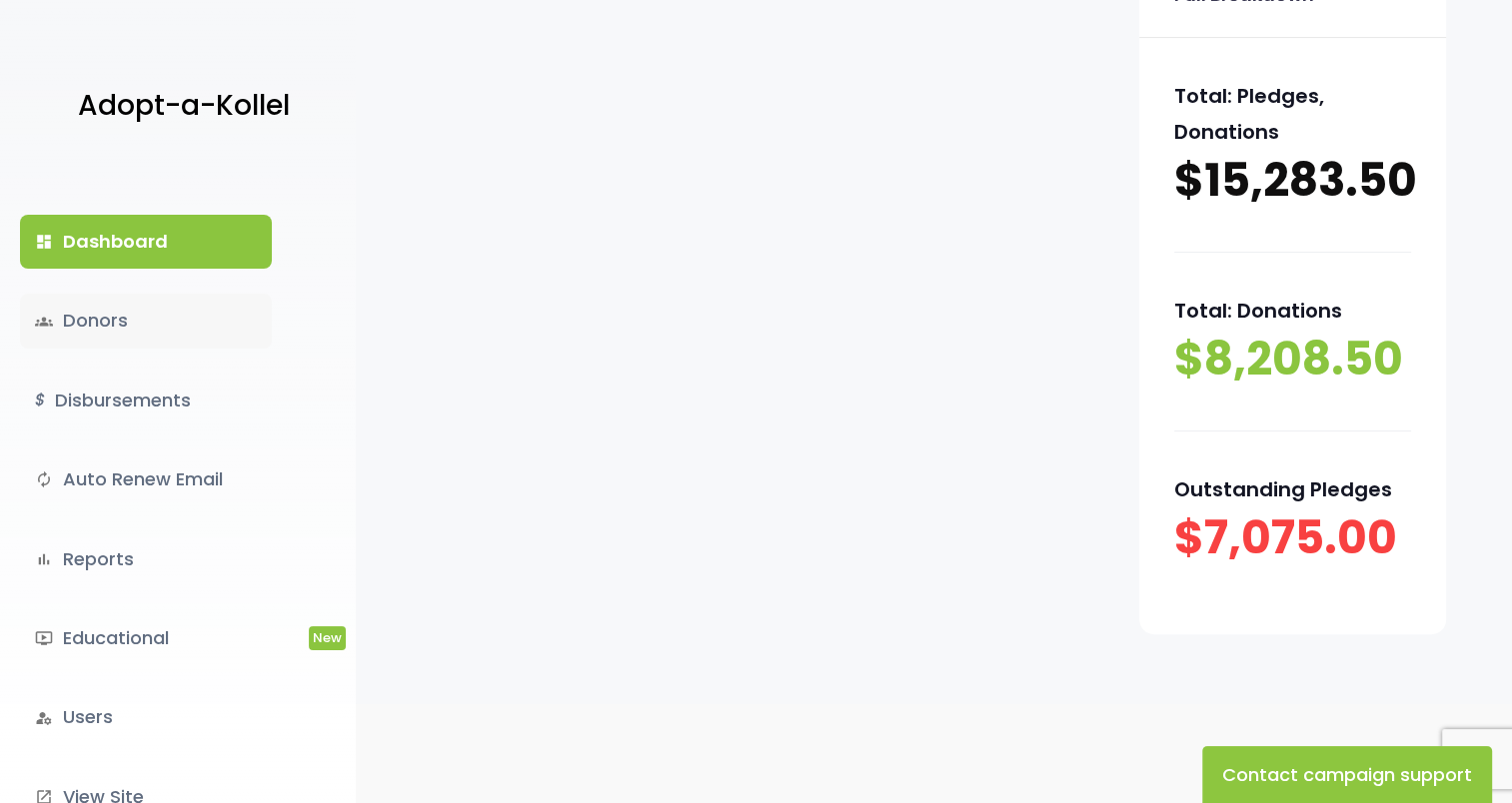 click on "groups Donors" at bounding box center (146, 321) 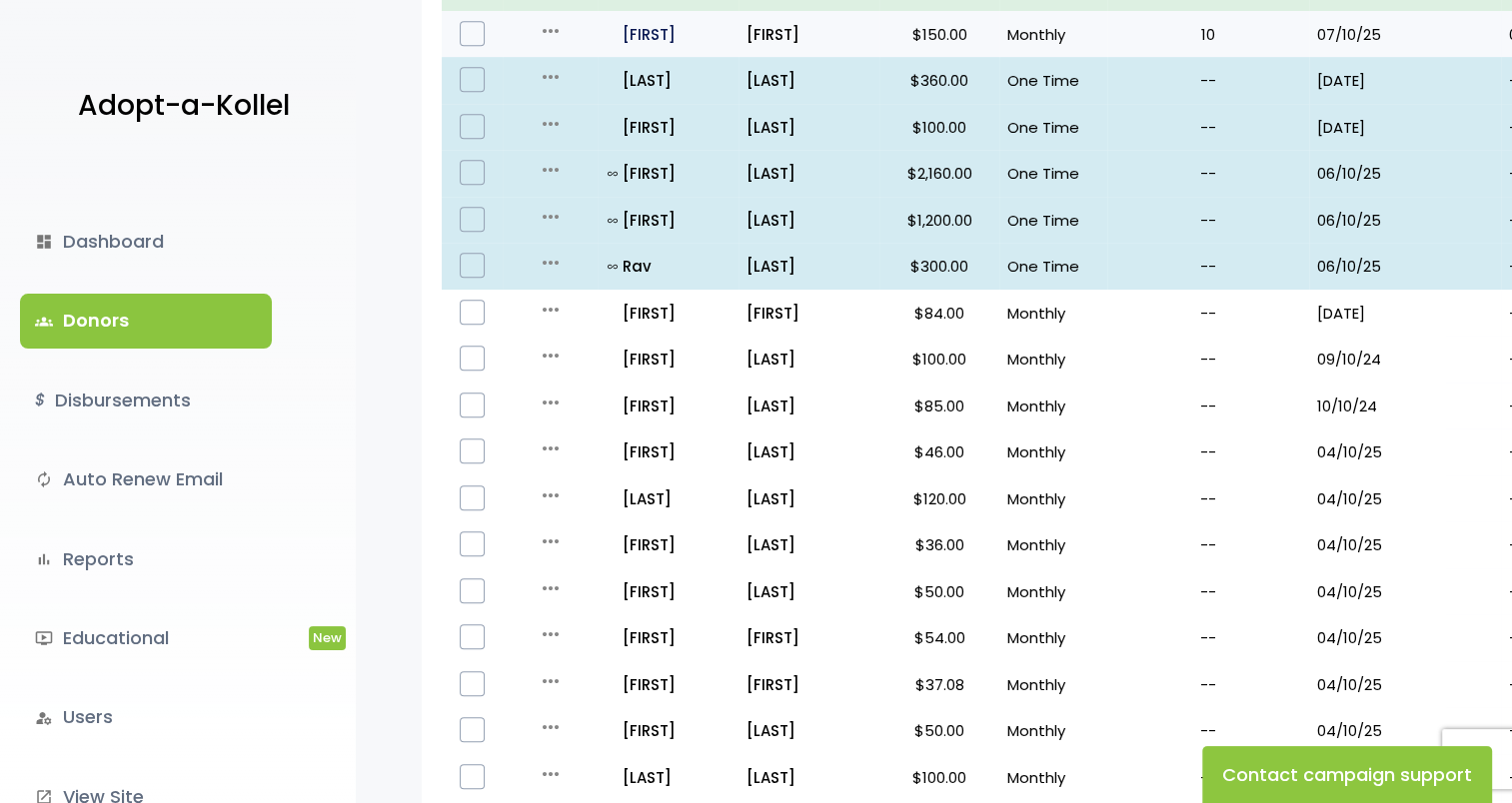 scroll, scrollTop: 999, scrollLeft: 0, axis: vertical 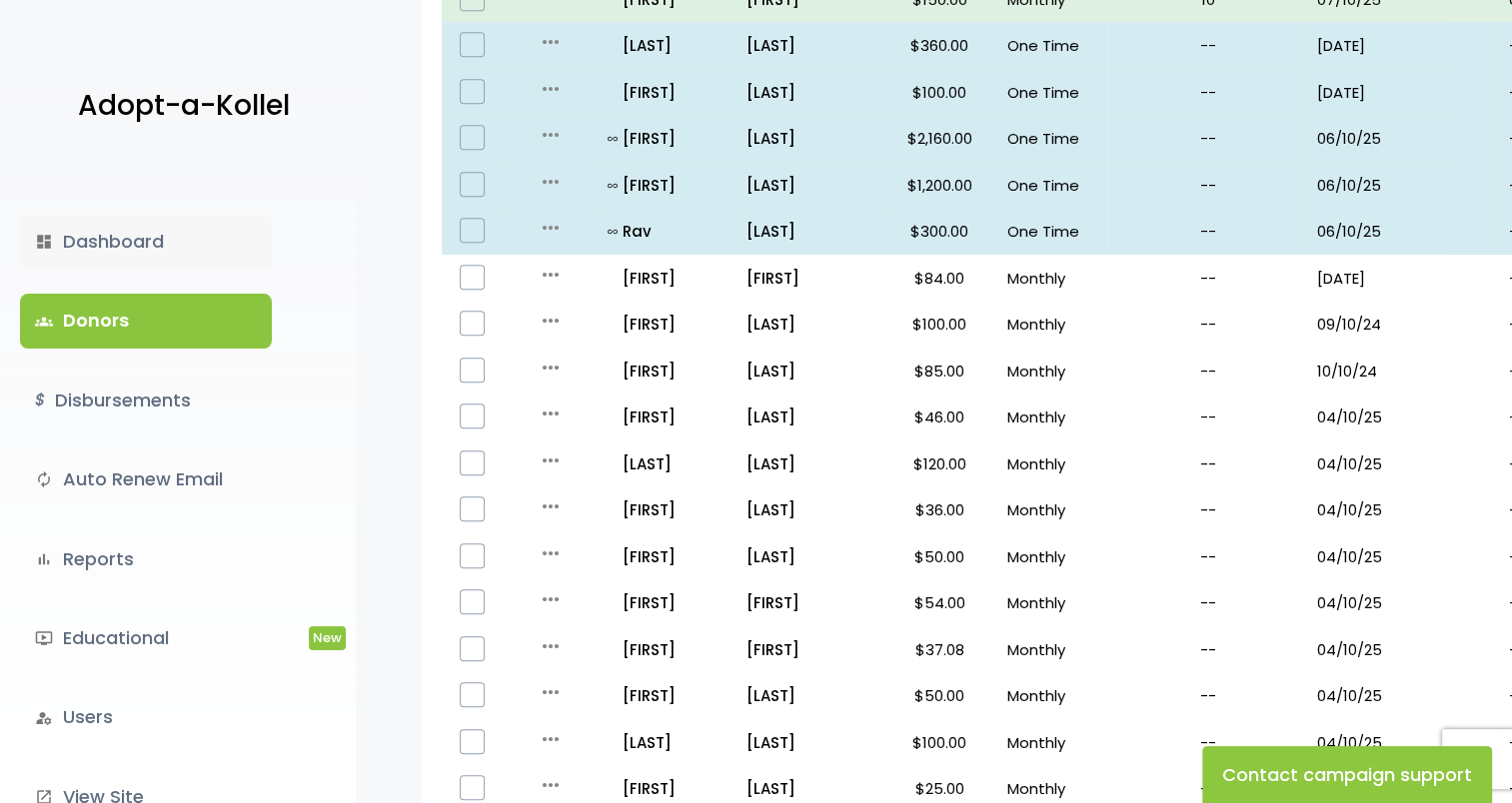 click on "dashboard Dashboard" at bounding box center [146, 242] 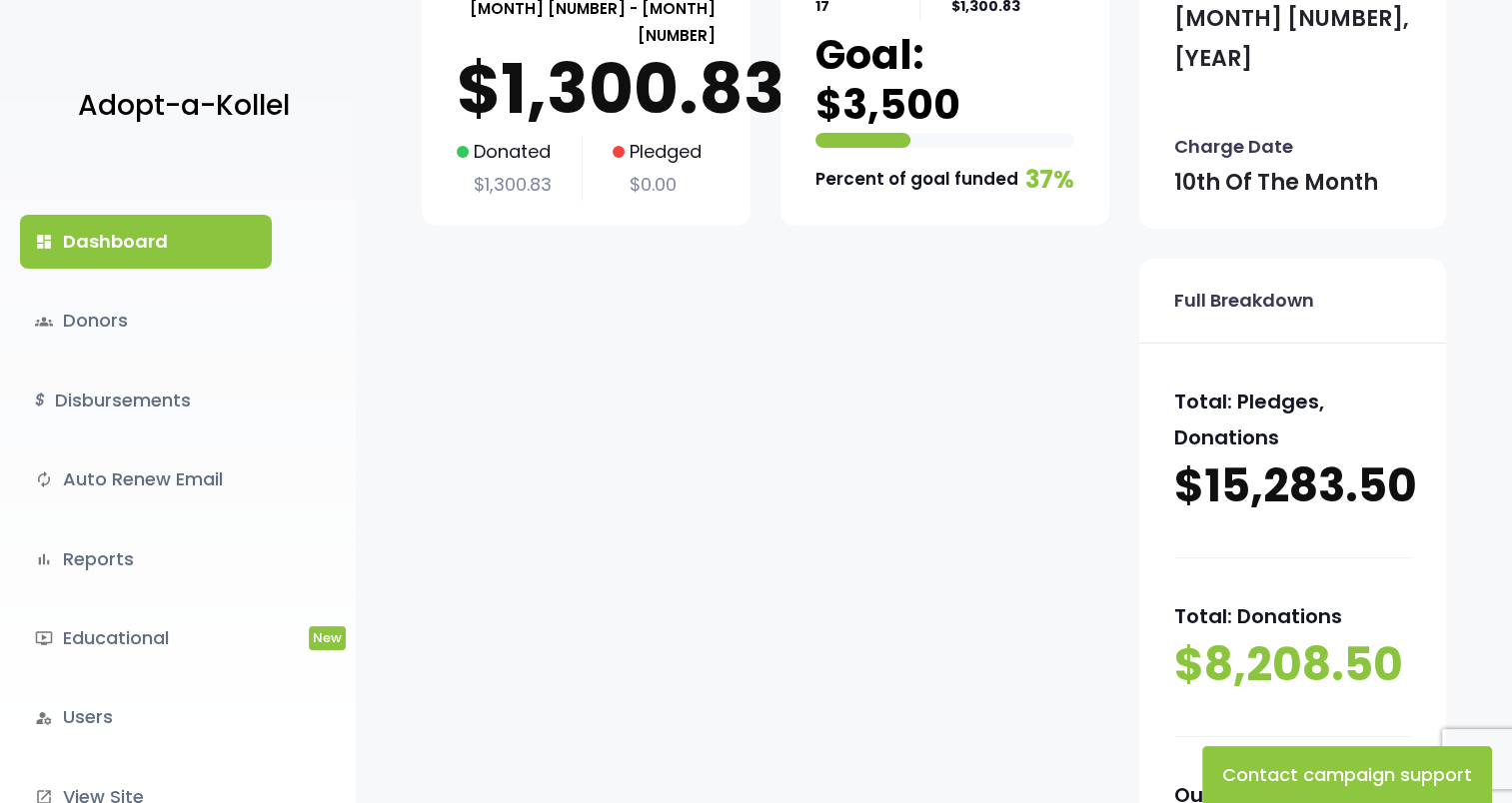 scroll, scrollTop: 400, scrollLeft: 0, axis: vertical 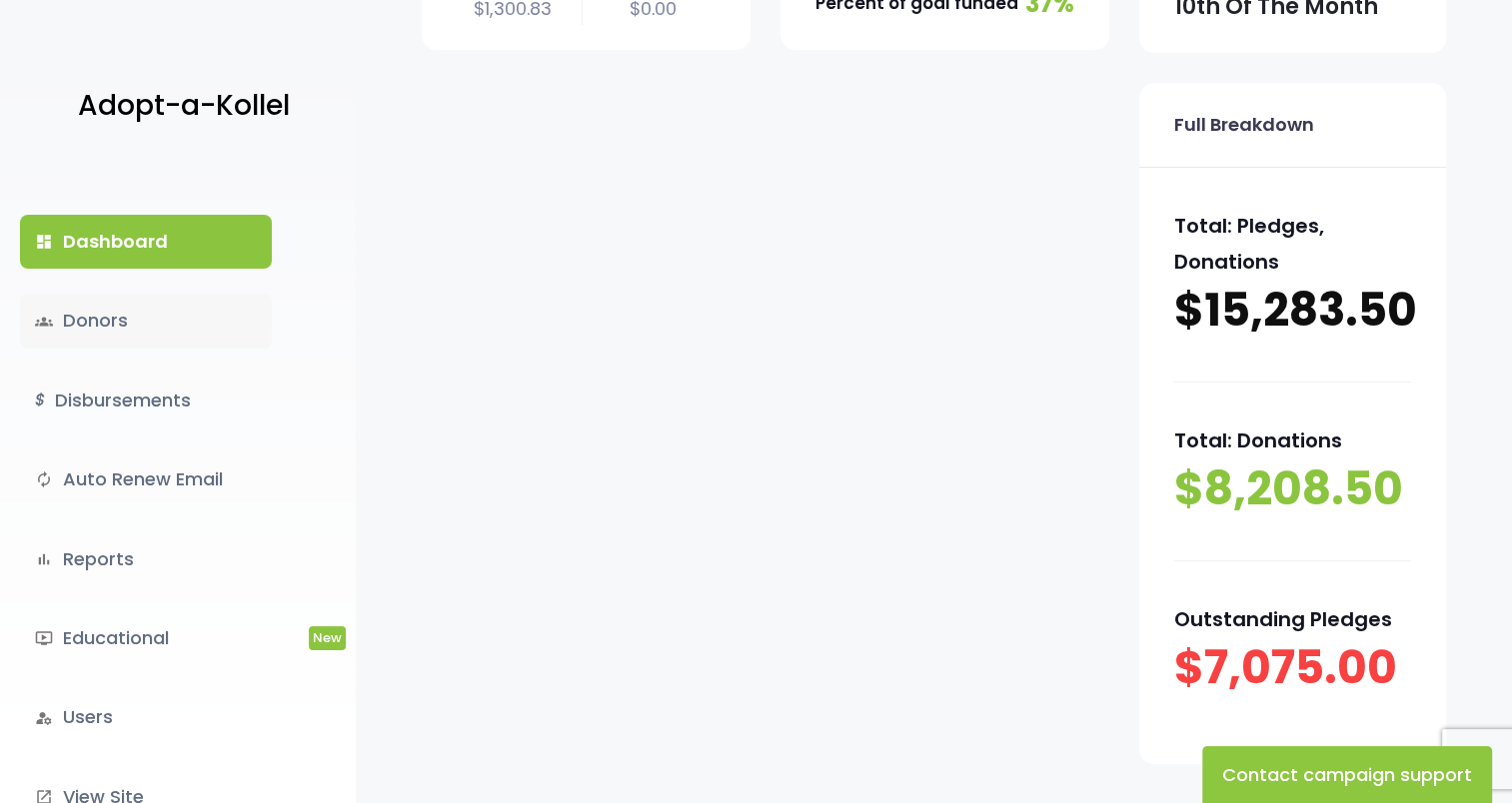 click on "groups Donors" at bounding box center [146, 321] 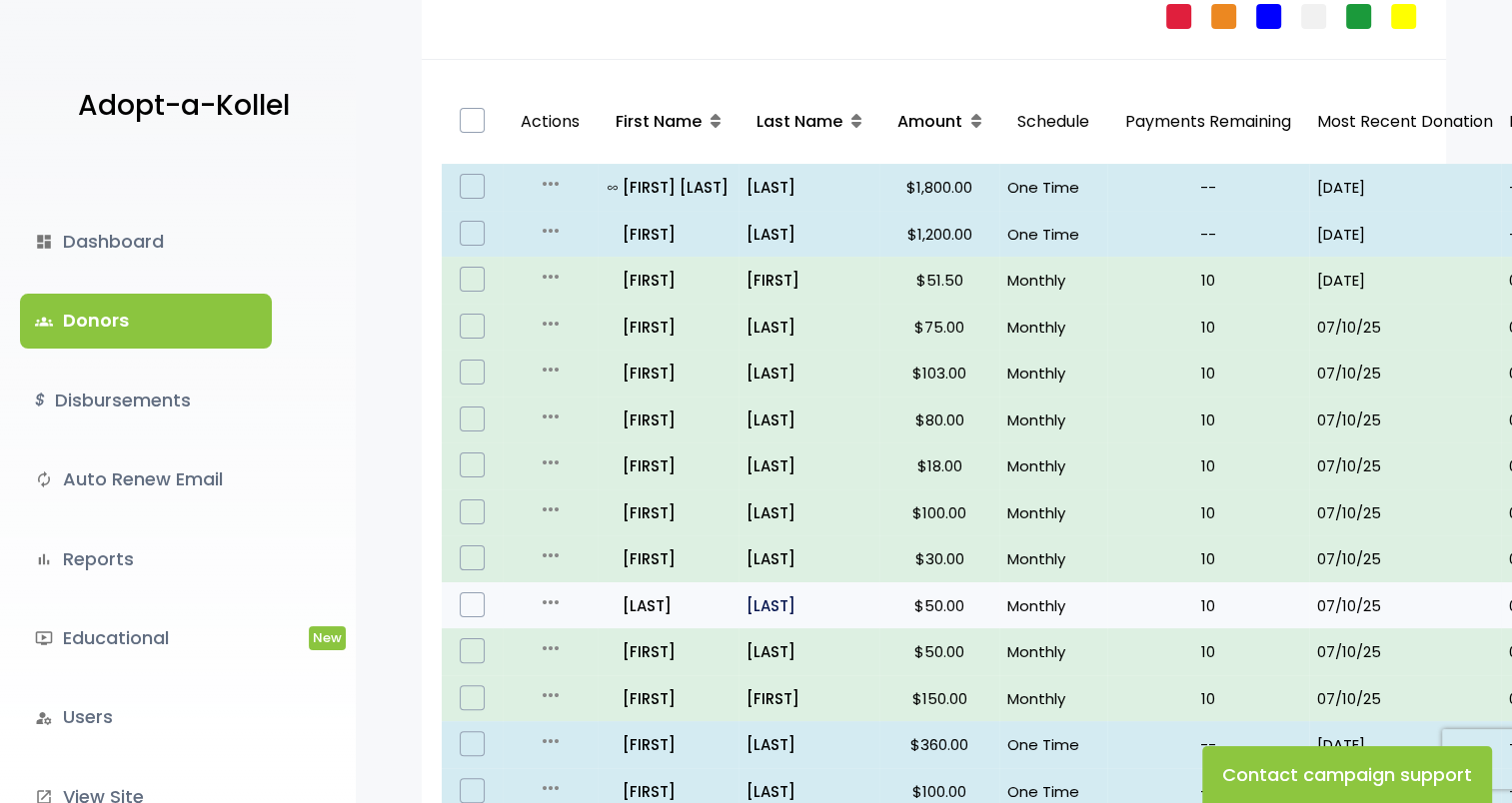 scroll, scrollTop: 0, scrollLeft: 0, axis: both 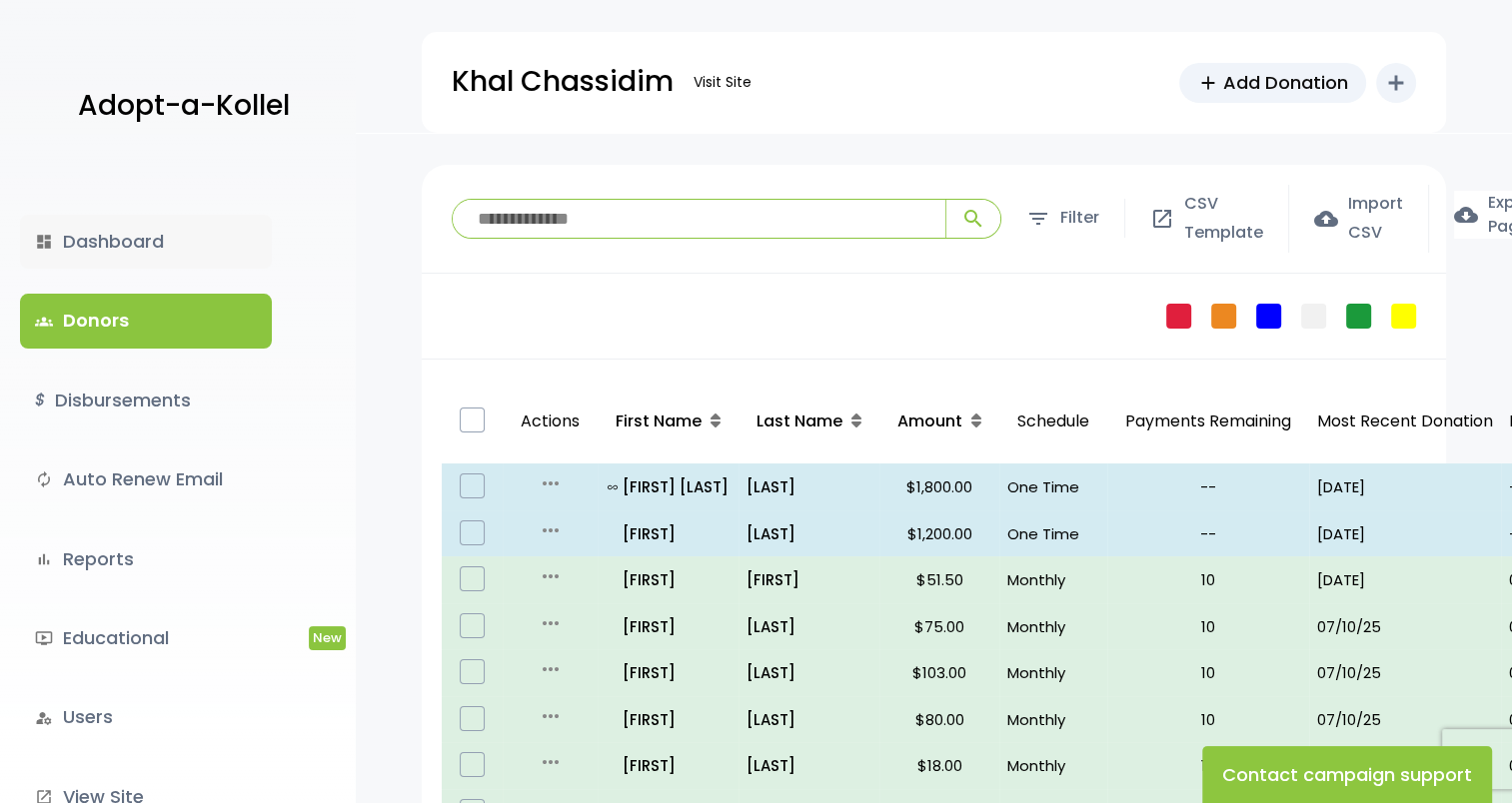 click on "dashboard Dashboard" at bounding box center [146, 242] 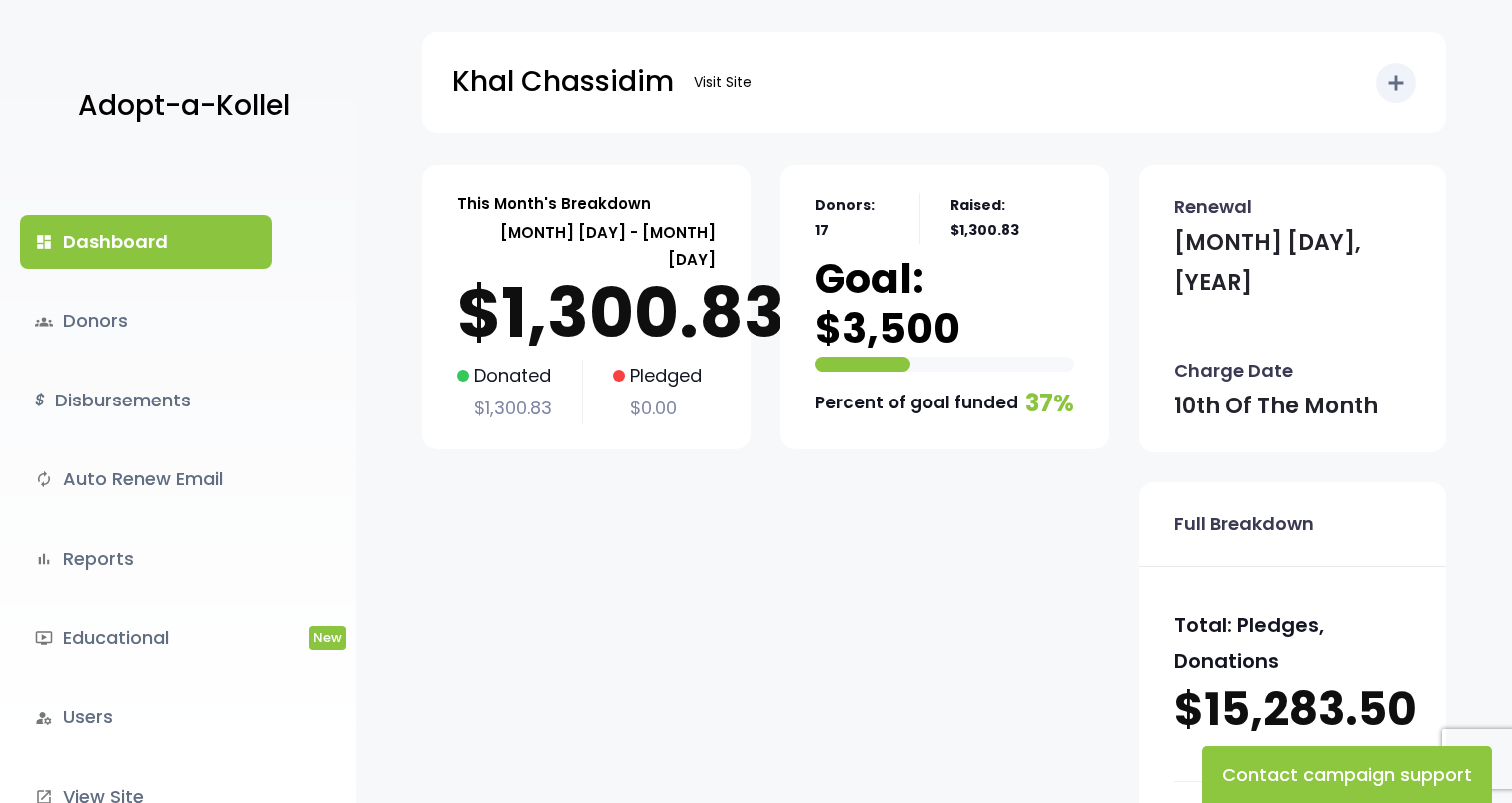scroll, scrollTop: 0, scrollLeft: 0, axis: both 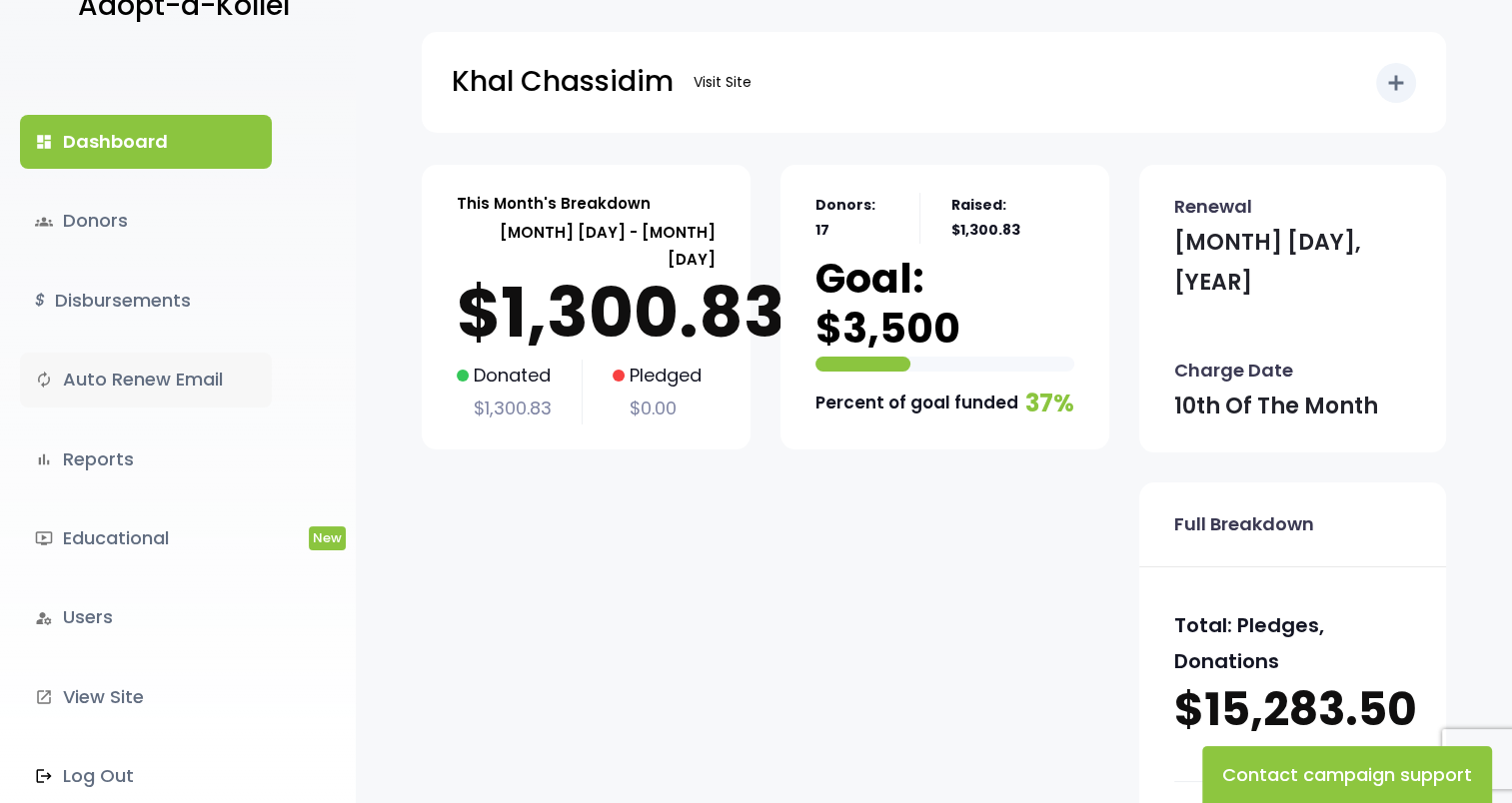 click on "autorenew Auto Renew Email" at bounding box center [146, 380] 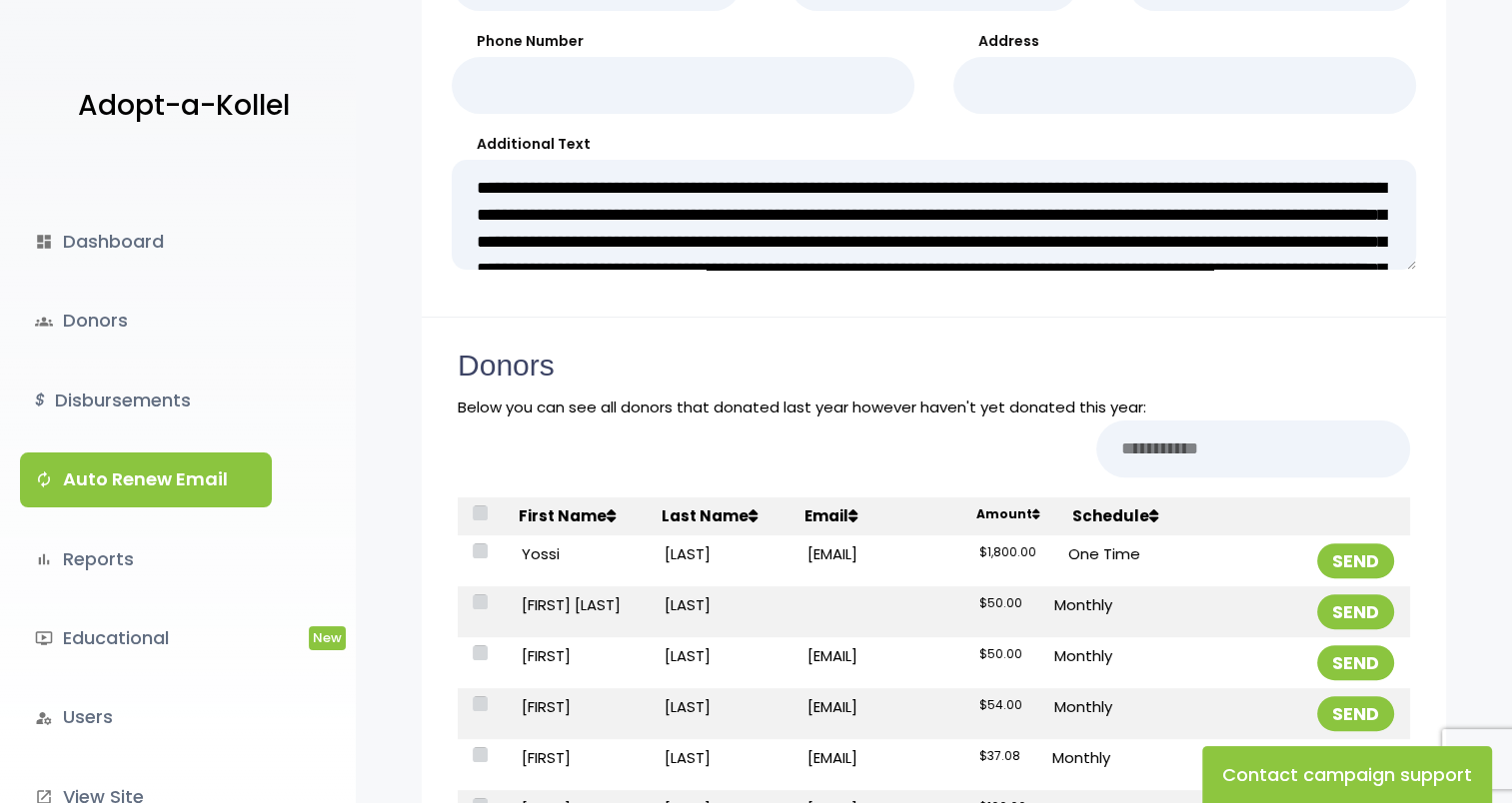 scroll, scrollTop: 599, scrollLeft: 0, axis: vertical 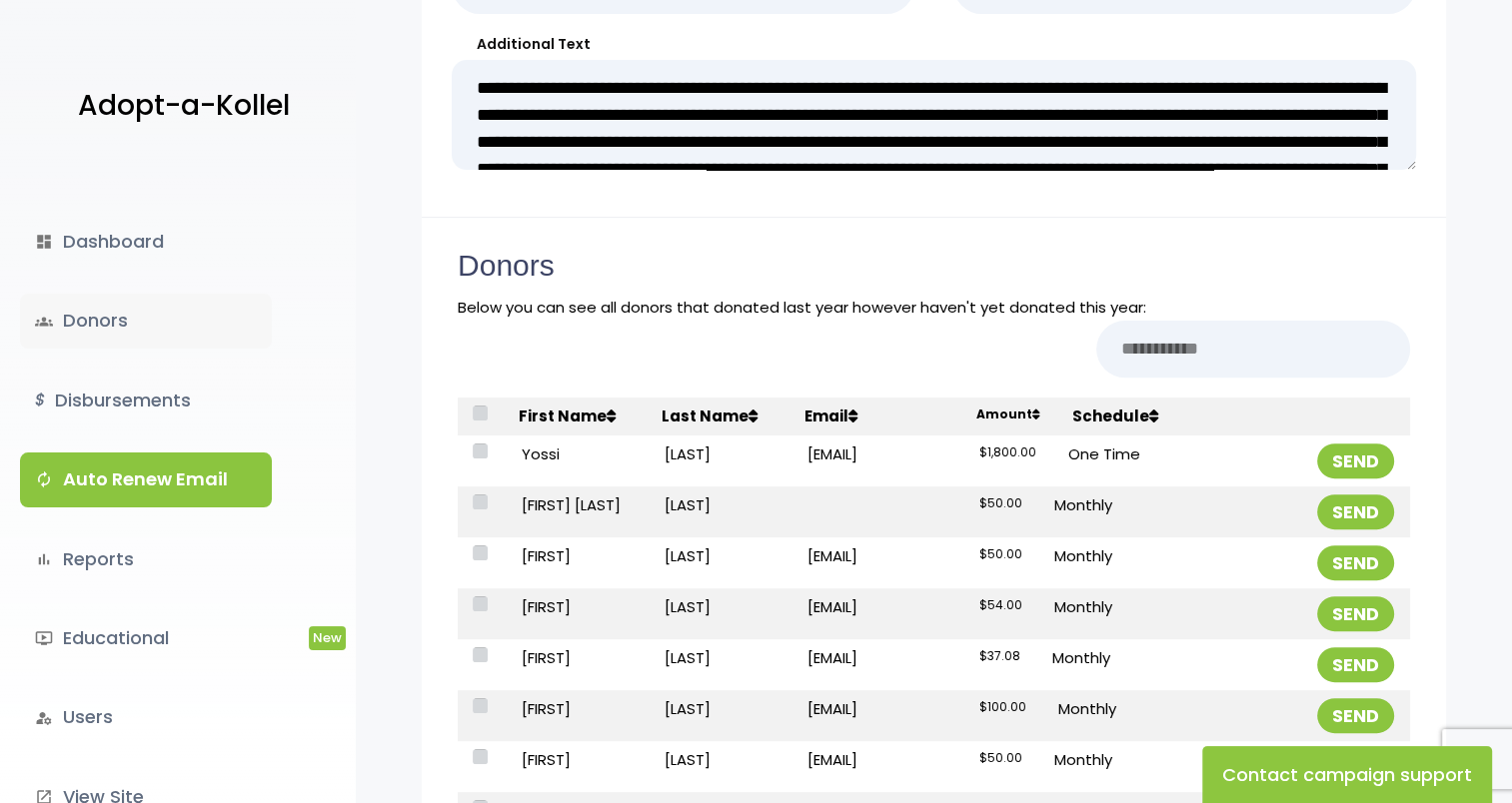 click on "groups Donors" at bounding box center (146, 321) 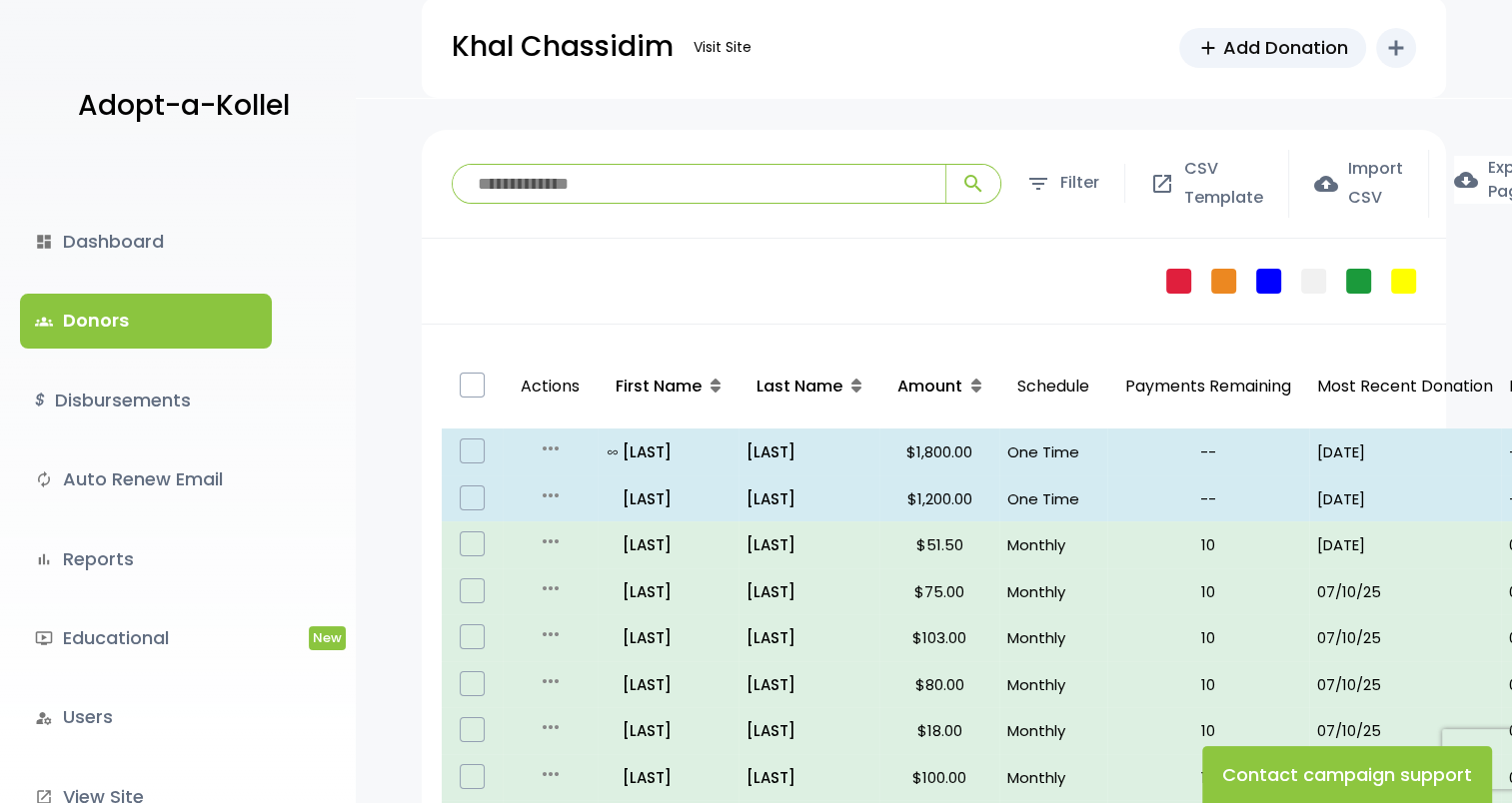 scroll, scrollTop: 0, scrollLeft: 0, axis: both 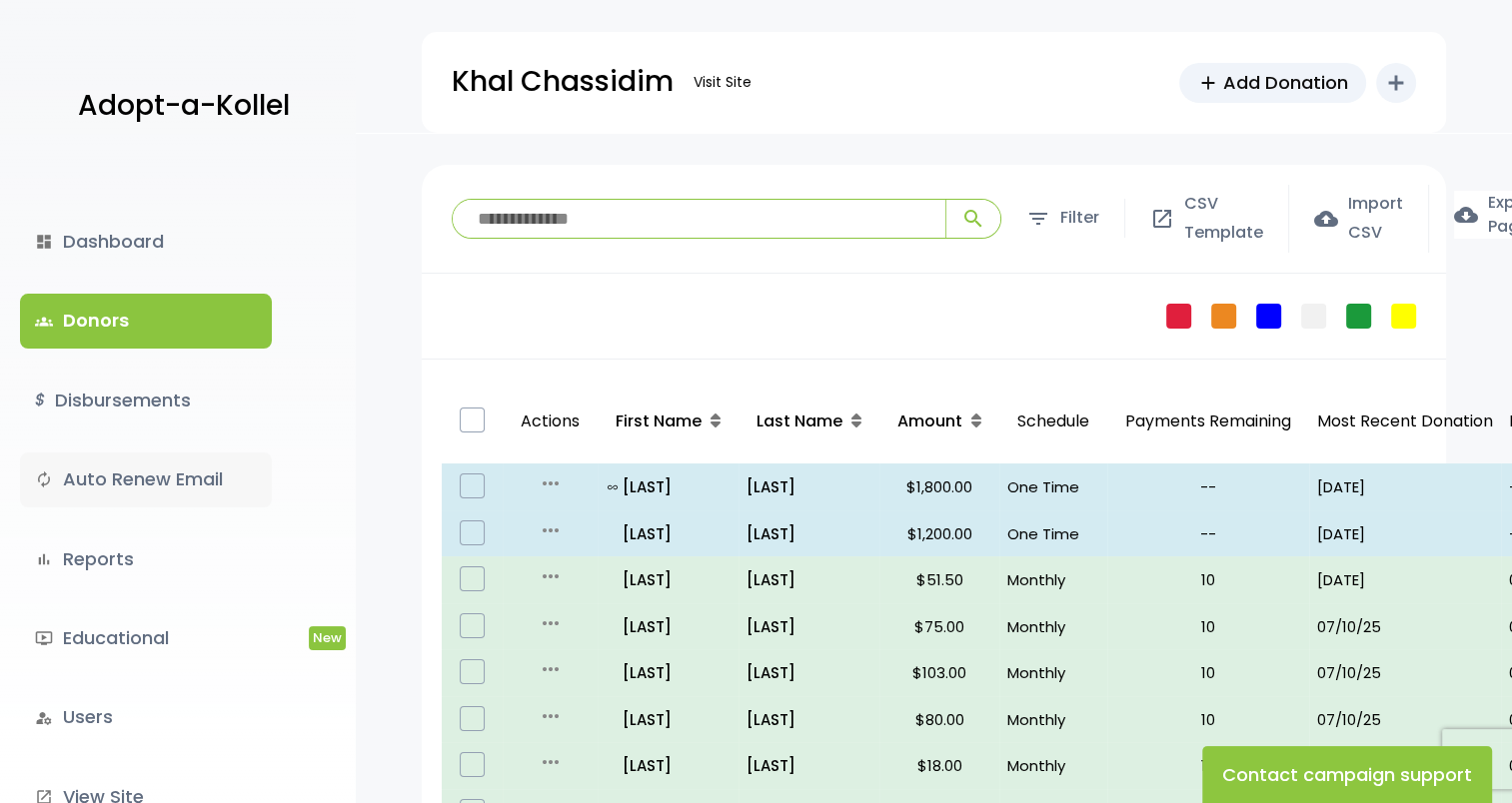 click on "autorenew Auto Renew Email" at bounding box center [146, 479] 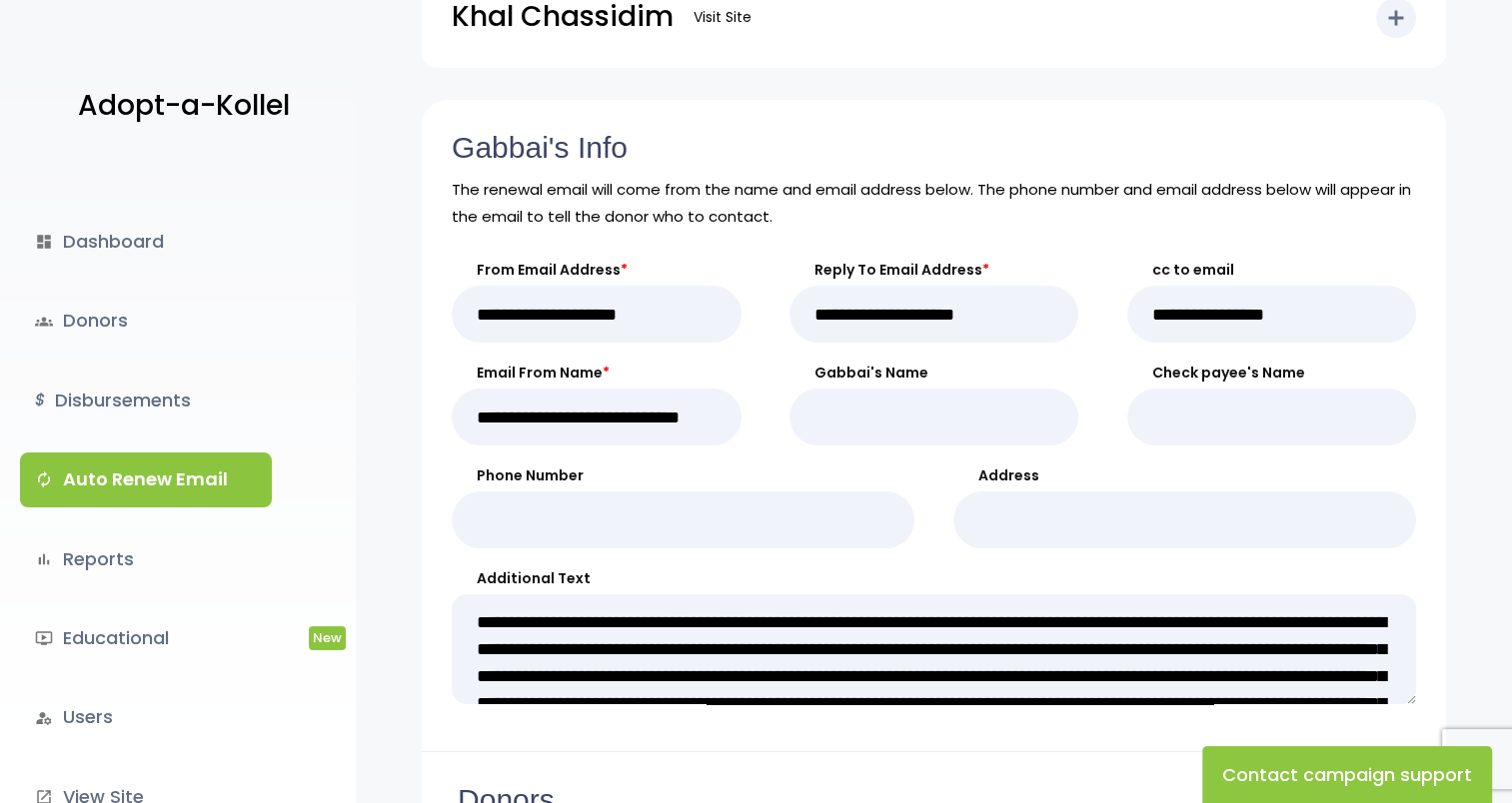 scroll, scrollTop: 100, scrollLeft: 0, axis: vertical 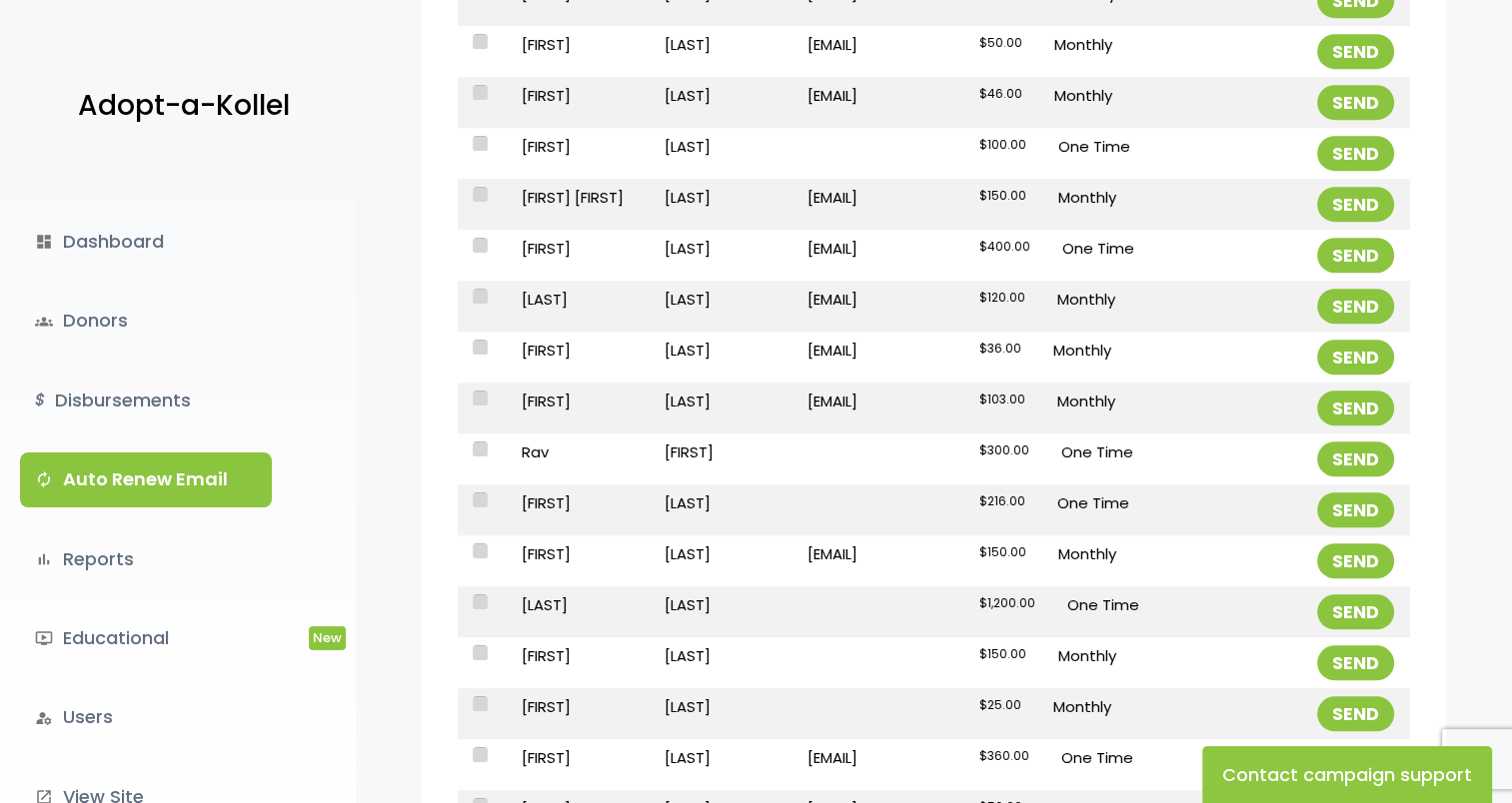 click at bounding box center (482, 552) 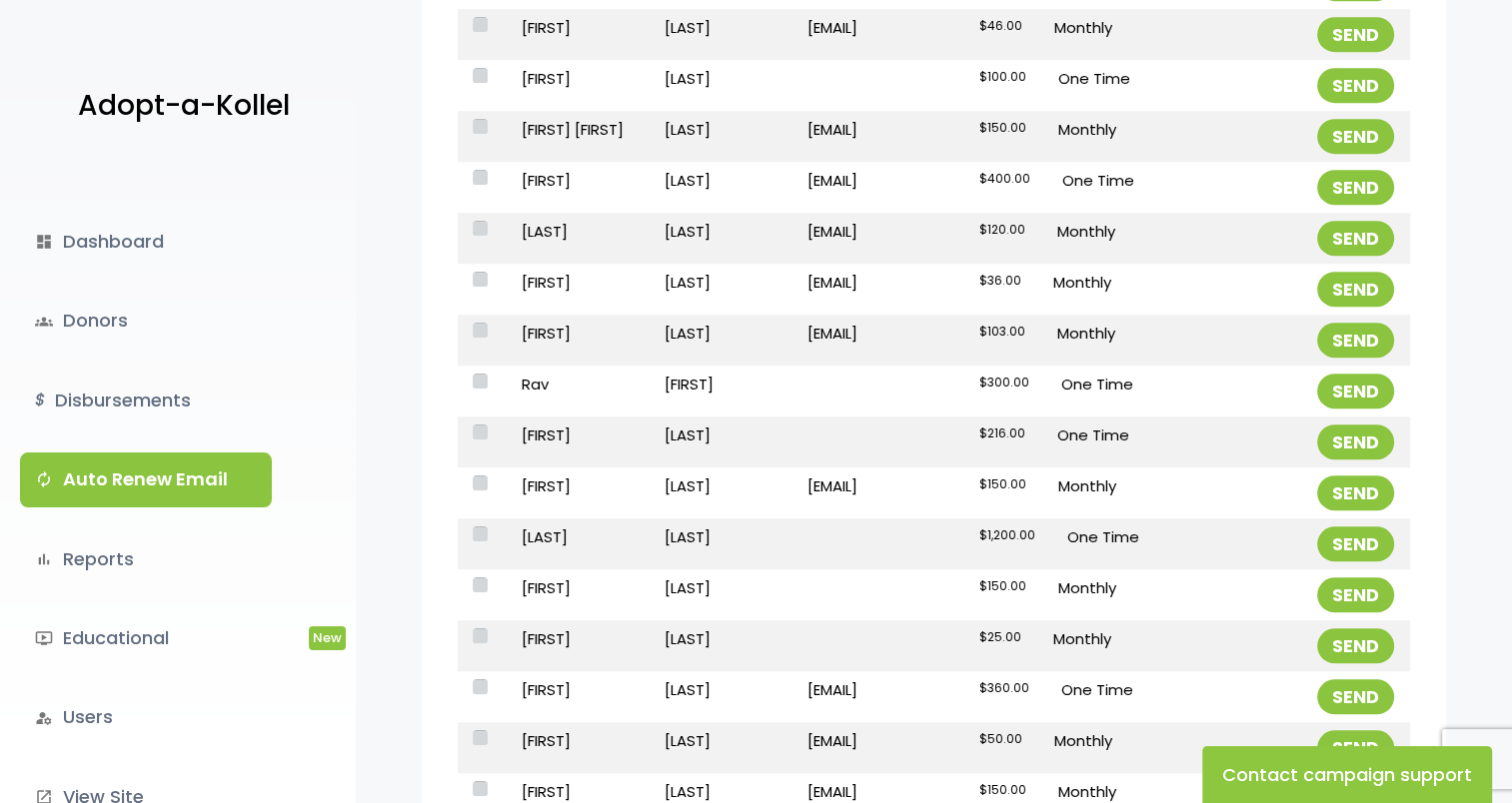 scroll, scrollTop: 1414, scrollLeft: 0, axis: vertical 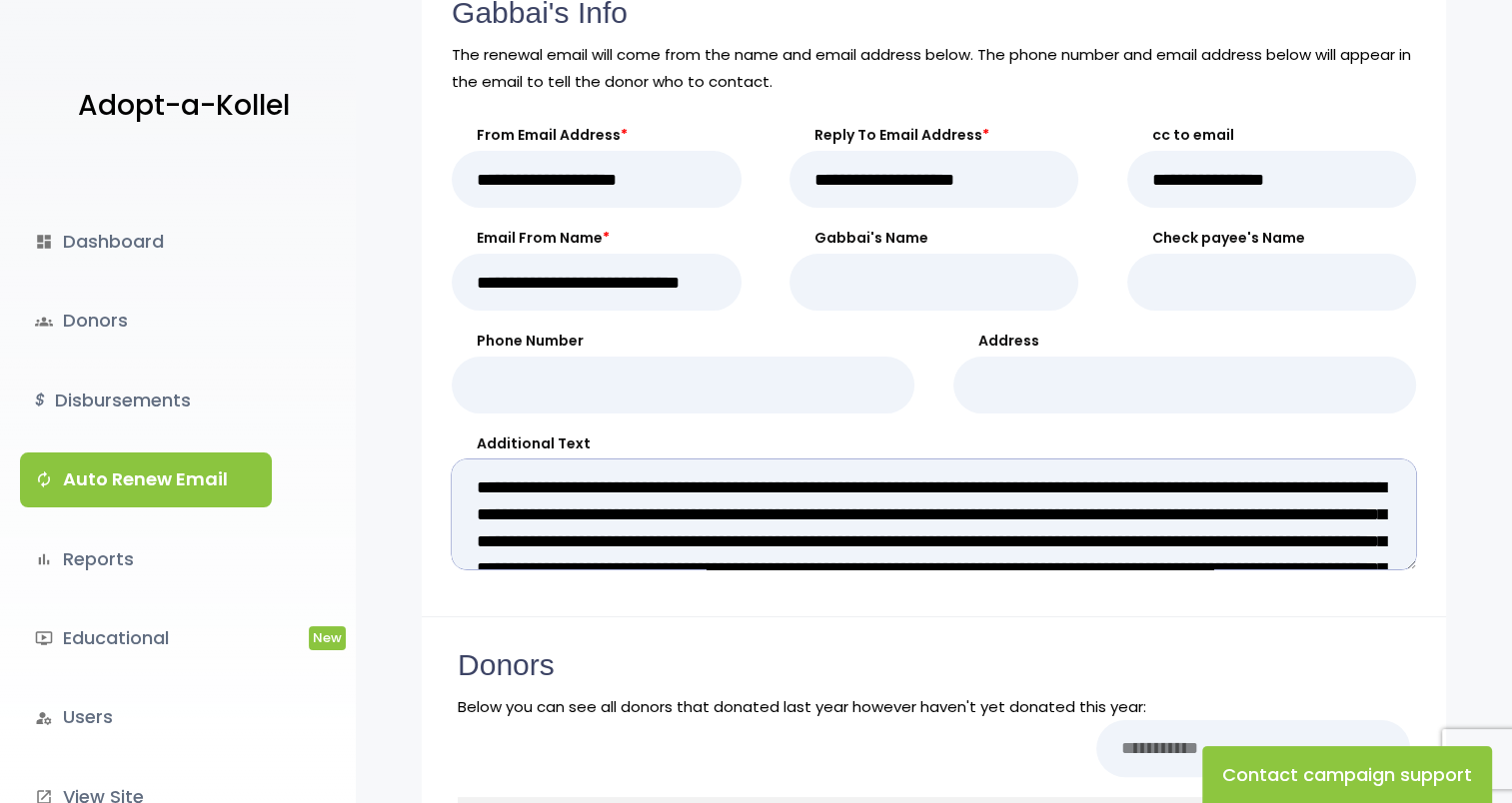click on "**********" at bounding box center [933, 514] 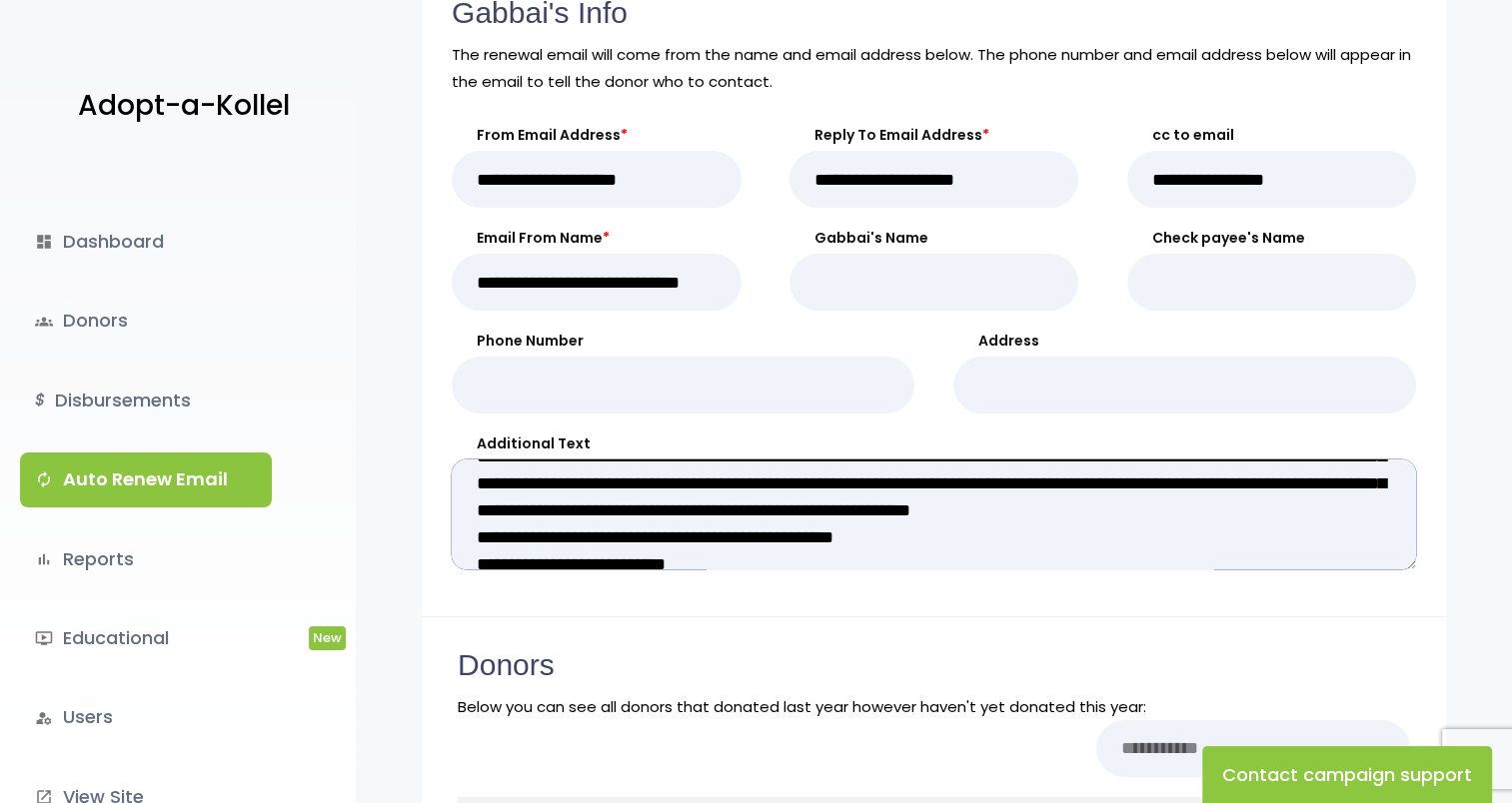 scroll, scrollTop: 12, scrollLeft: 0, axis: vertical 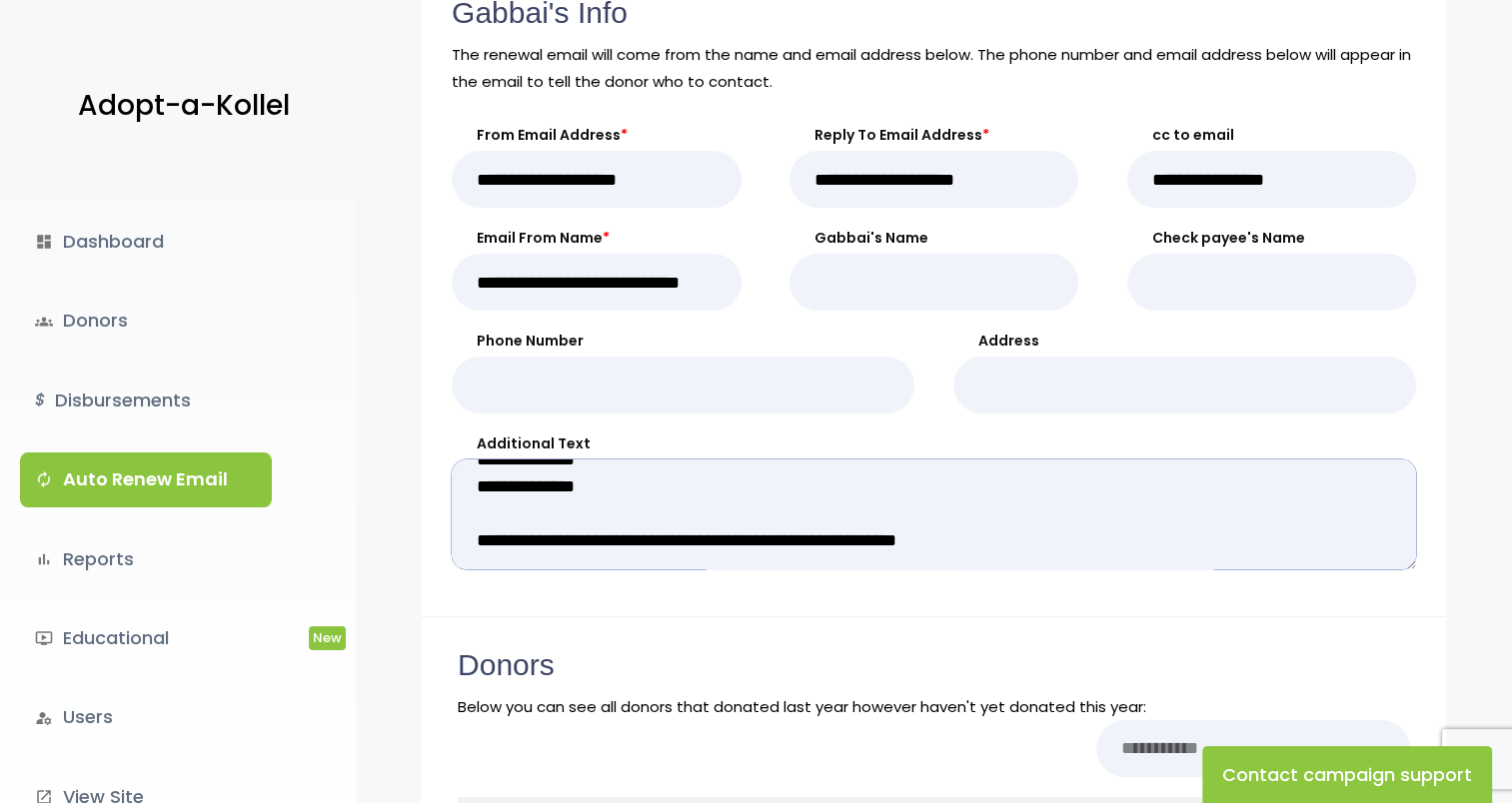 click on "**********" at bounding box center [933, 514] 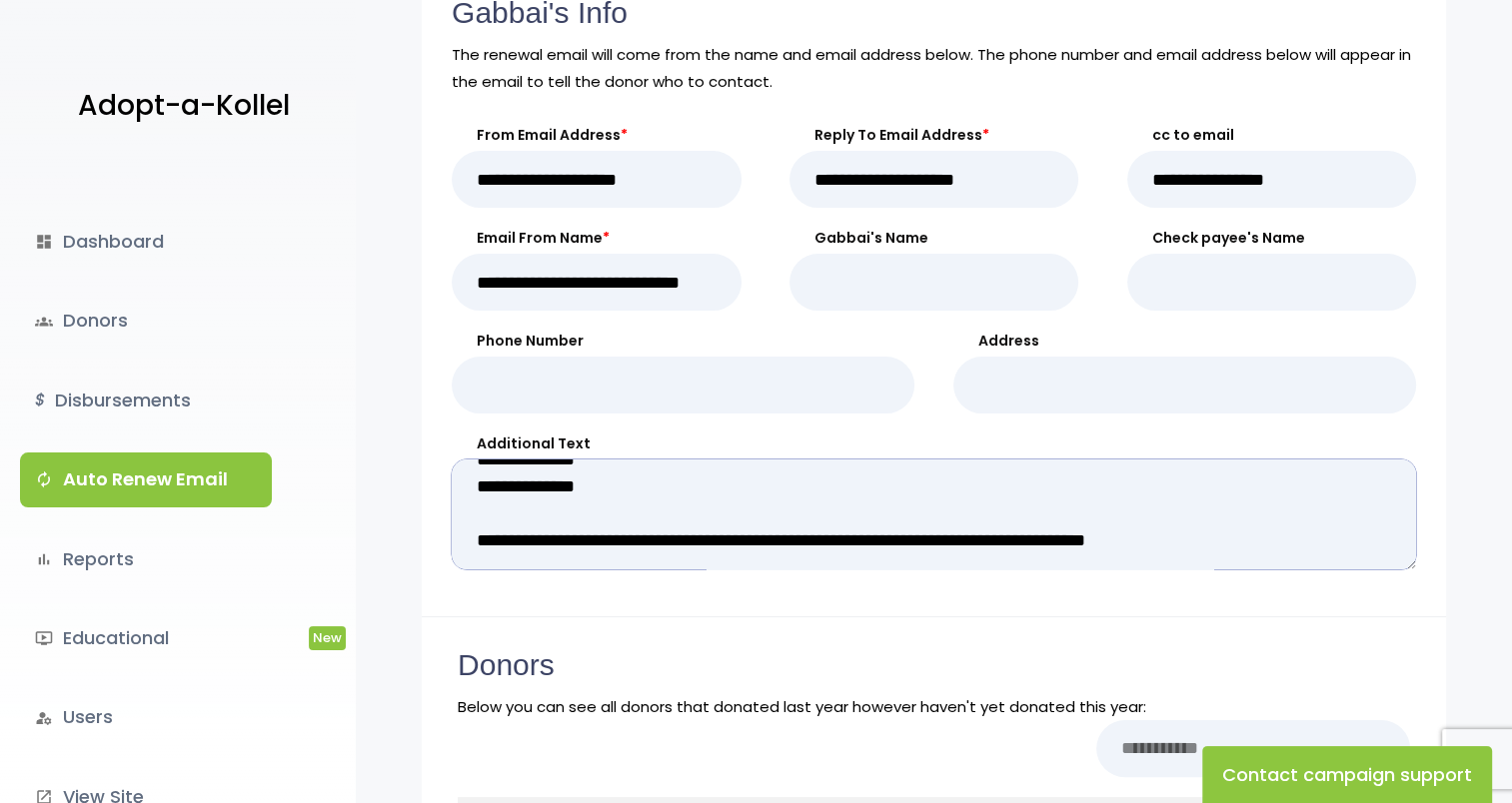 click on "**********" at bounding box center (933, 514) 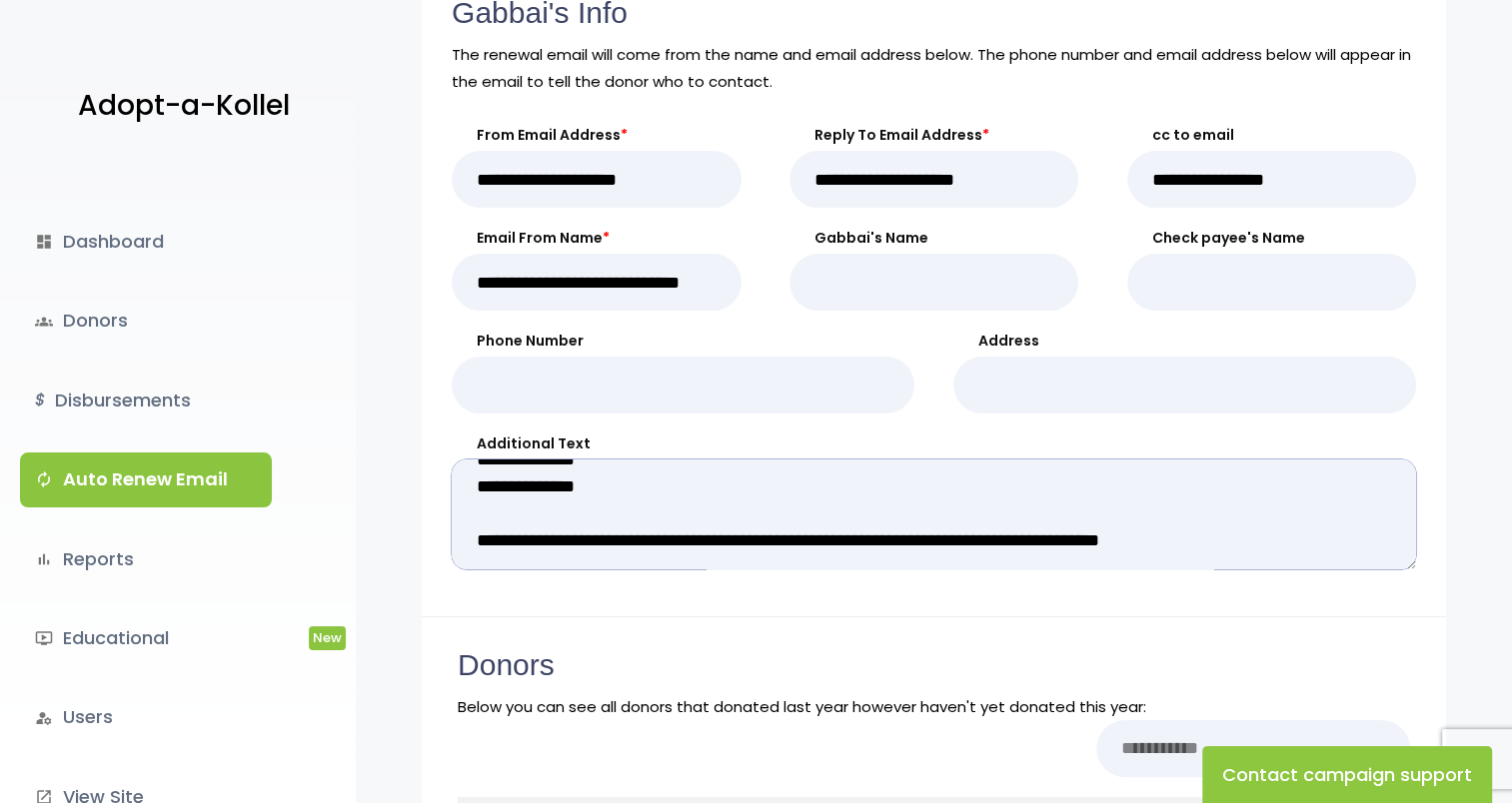 scroll, scrollTop: 378, scrollLeft: 0, axis: vertical 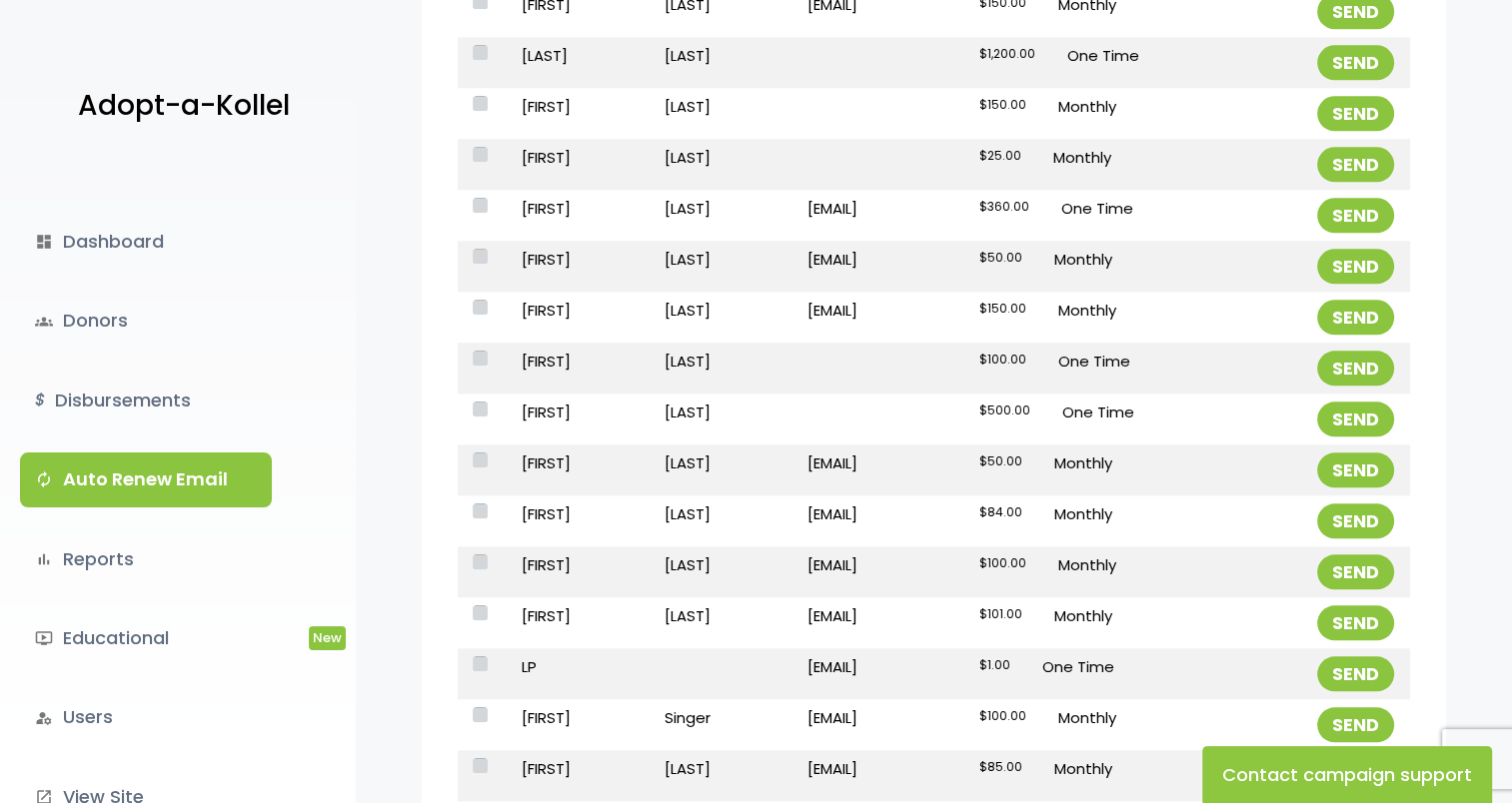 type on "**********" 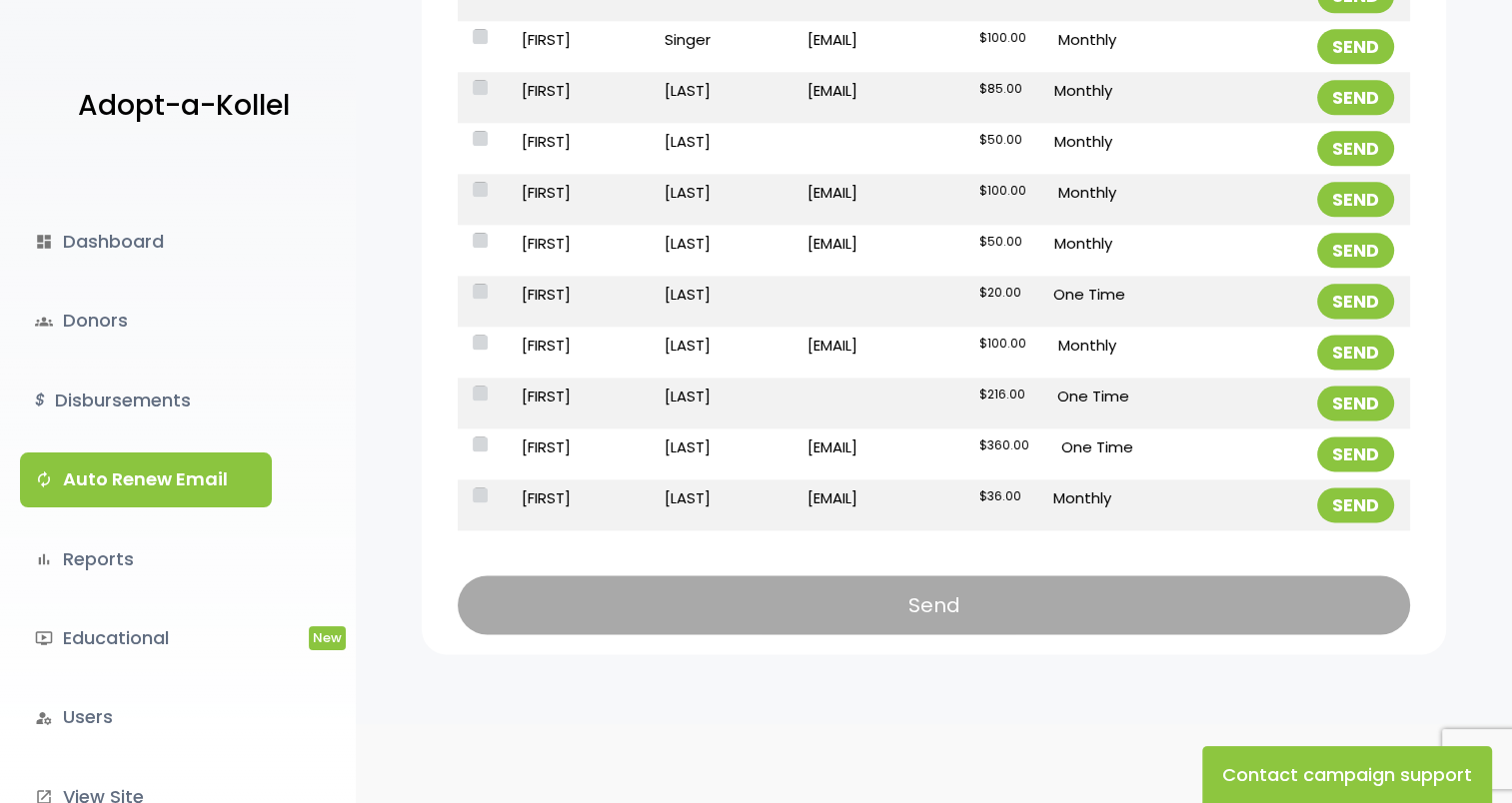 scroll, scrollTop: 2563, scrollLeft: 0, axis: vertical 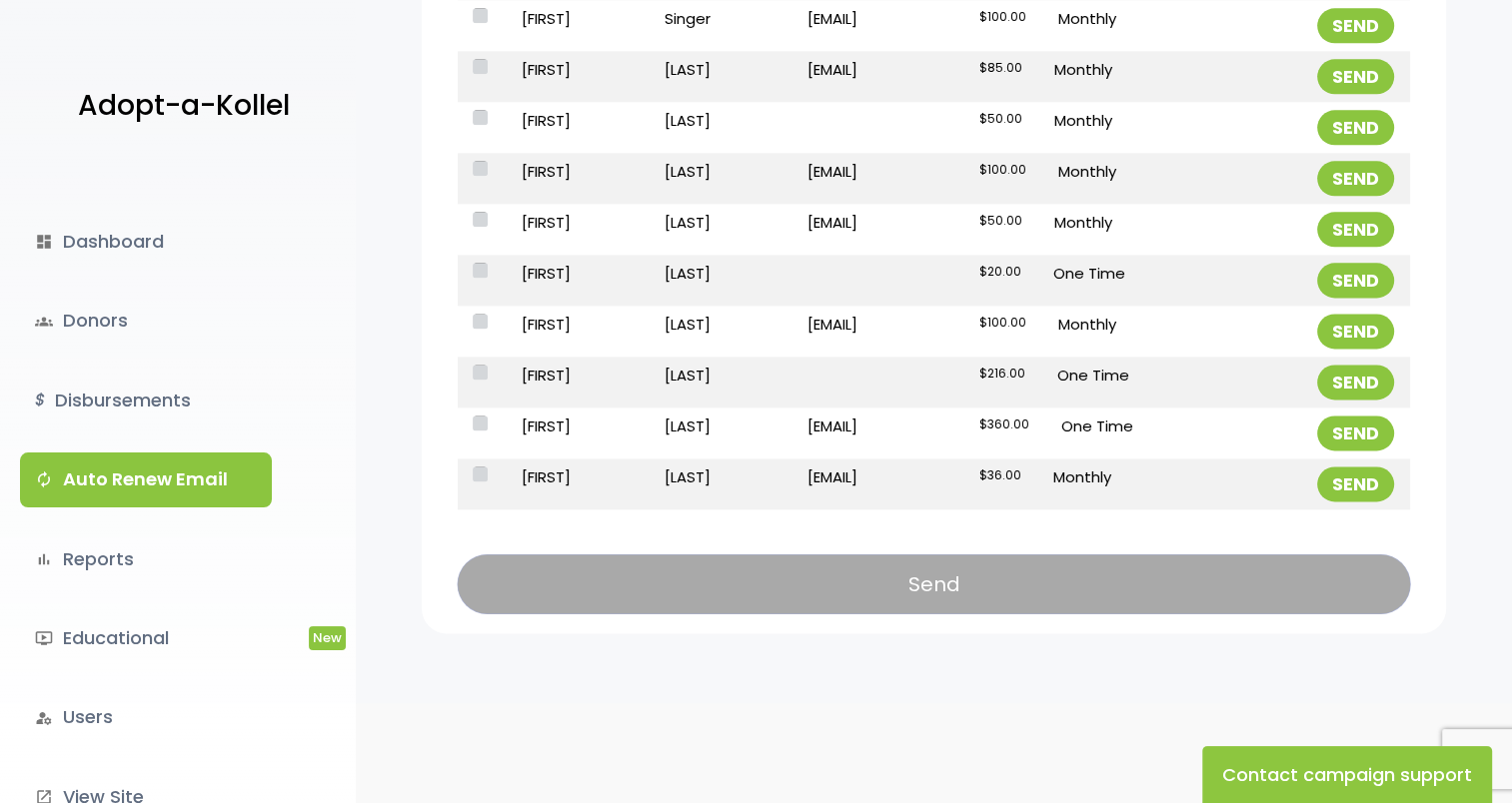 click on "Send" at bounding box center (933, 583) 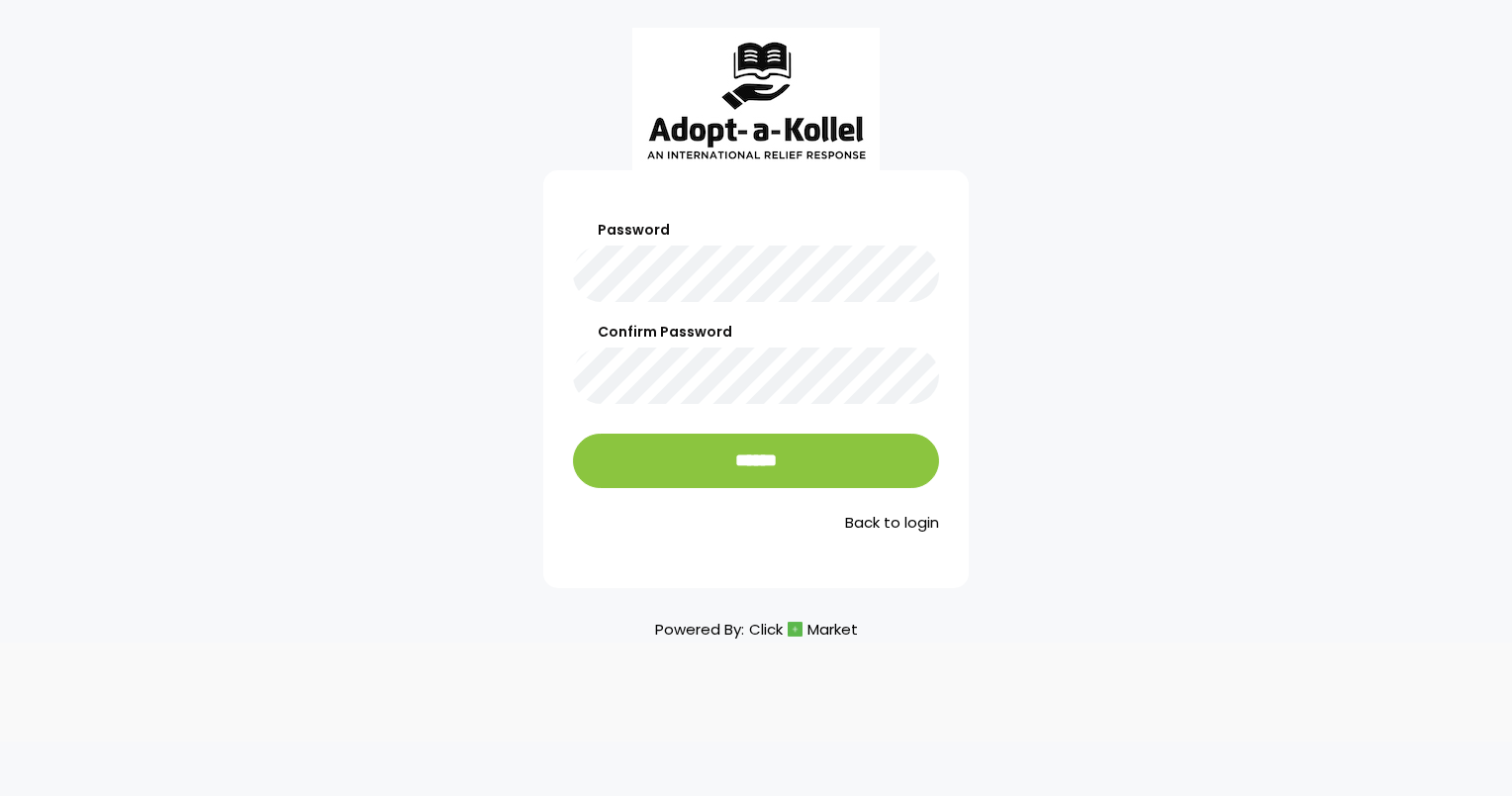 scroll, scrollTop: 0, scrollLeft: 0, axis: both 